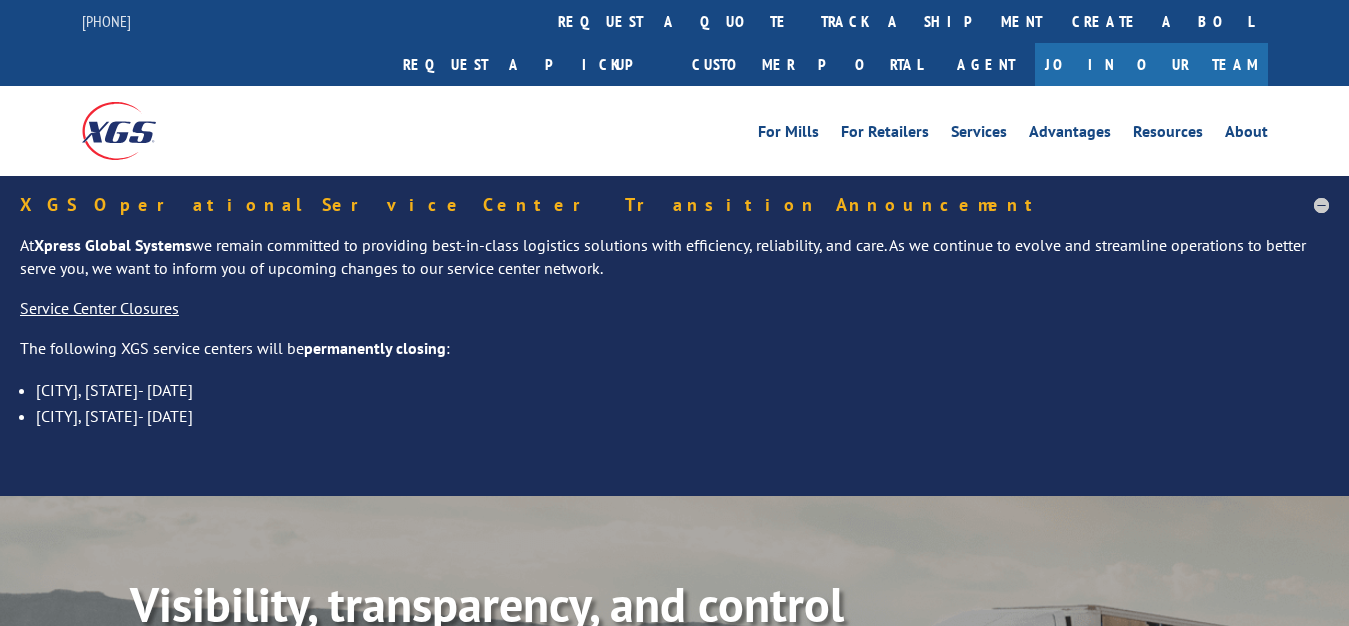 scroll, scrollTop: 0, scrollLeft: 0, axis: both 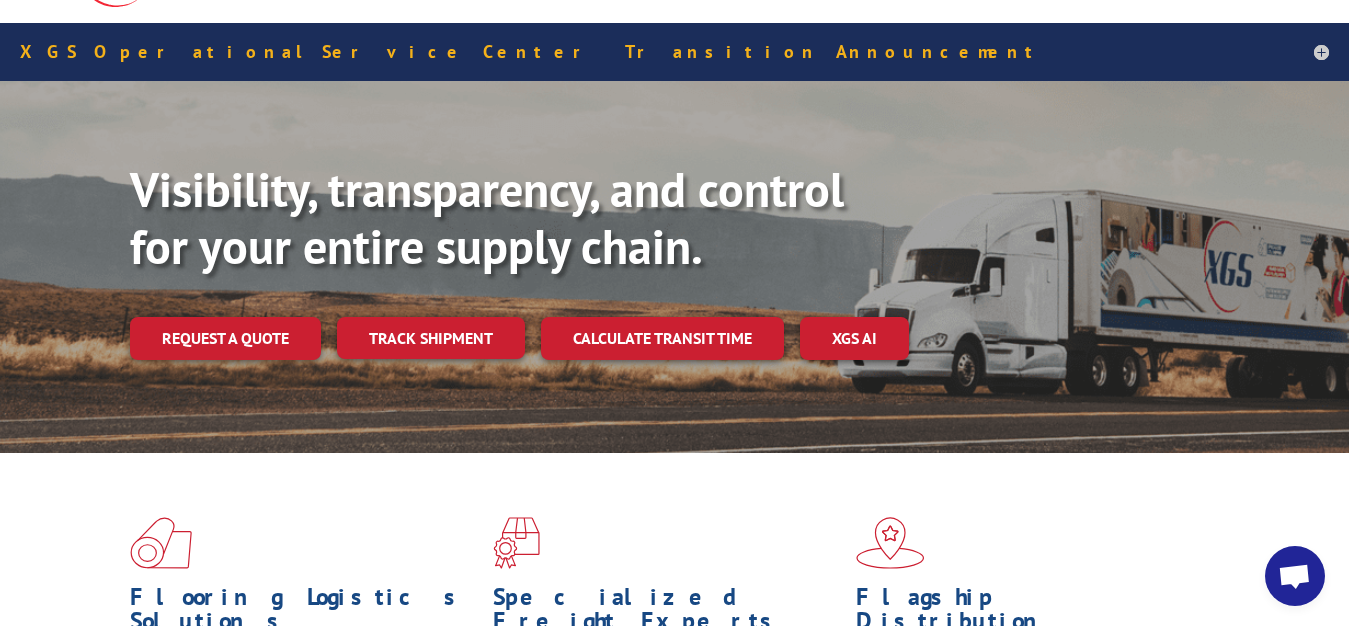 drag, startPoint x: 392, startPoint y: 296, endPoint x: 524, endPoint y: 311, distance: 132.84953 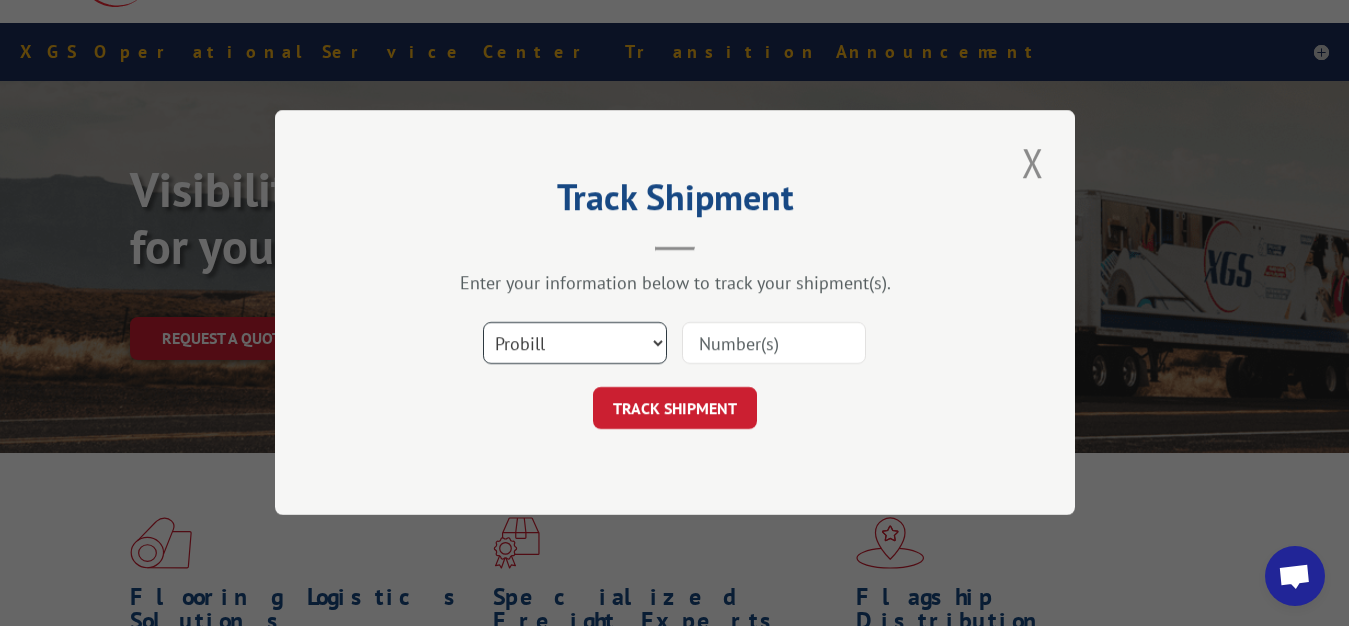 click on "Select category... Probill BOL PO" at bounding box center (575, 344) 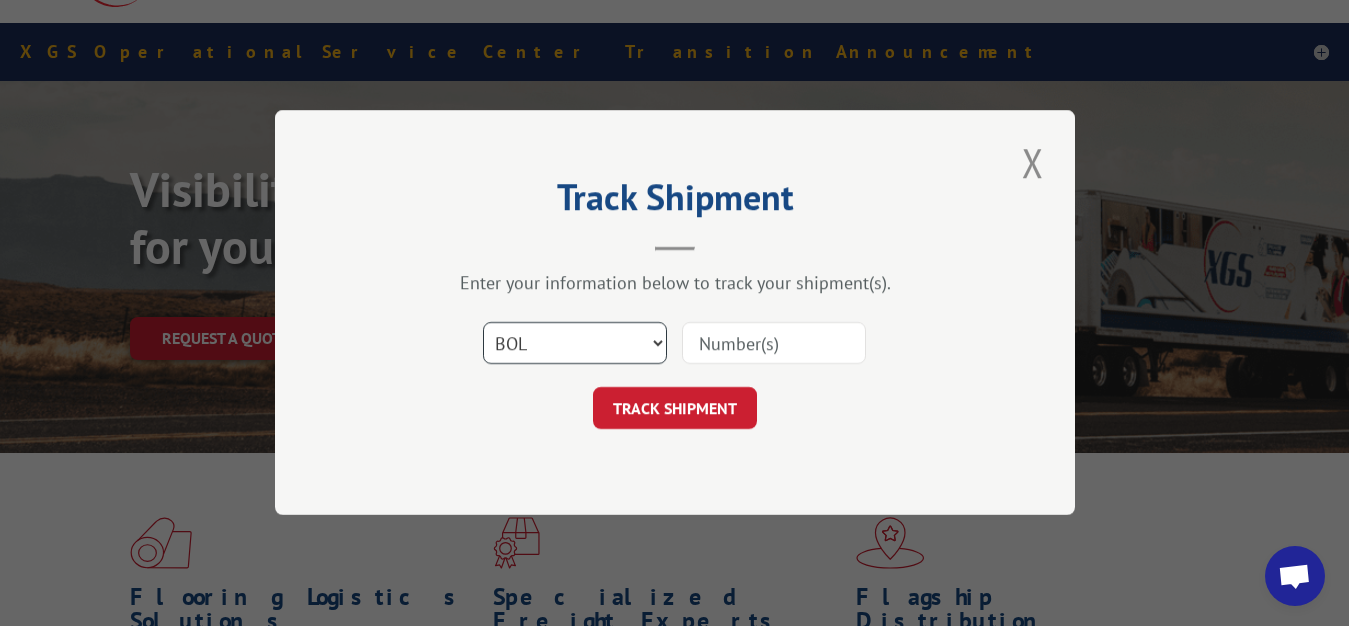 click on "BOL" at bounding box center [0, 0] 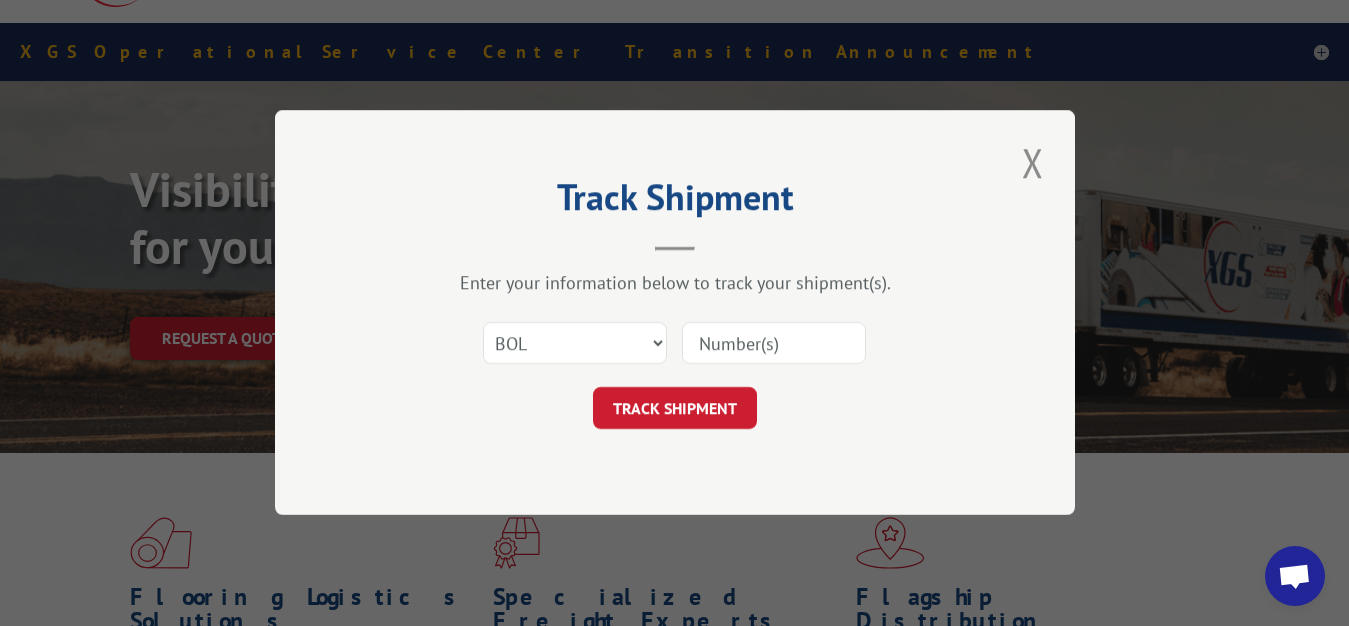 click at bounding box center [774, 344] 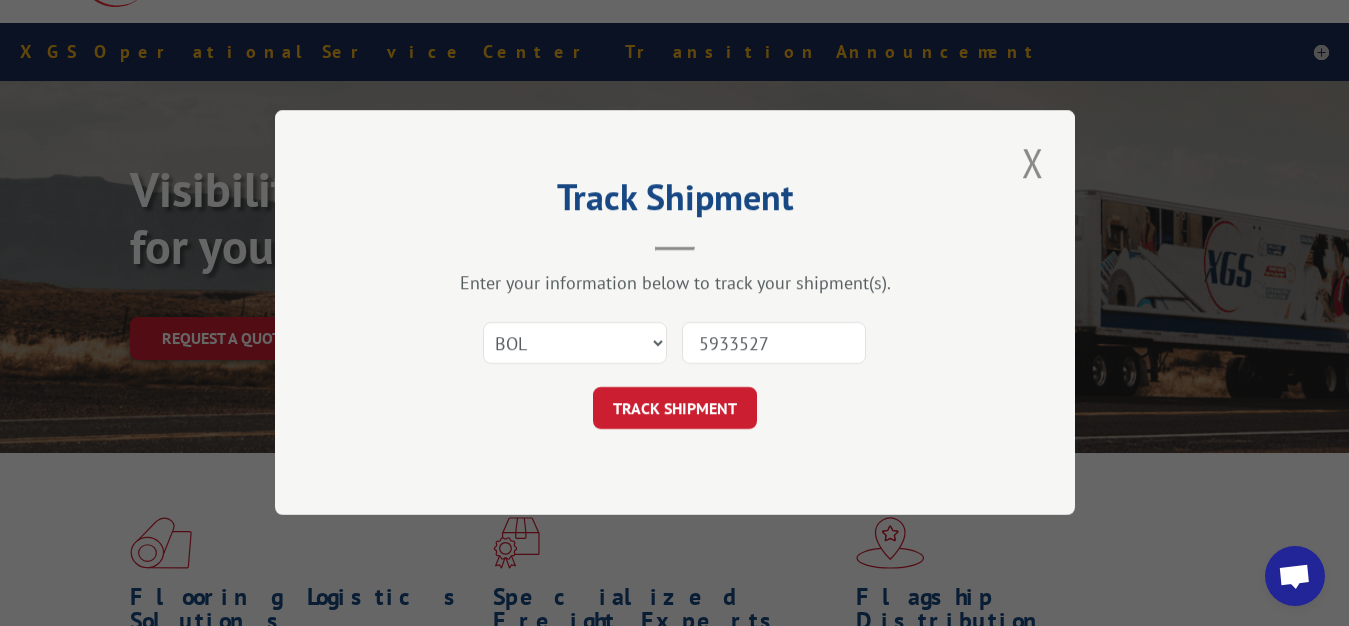 type on "5933527" 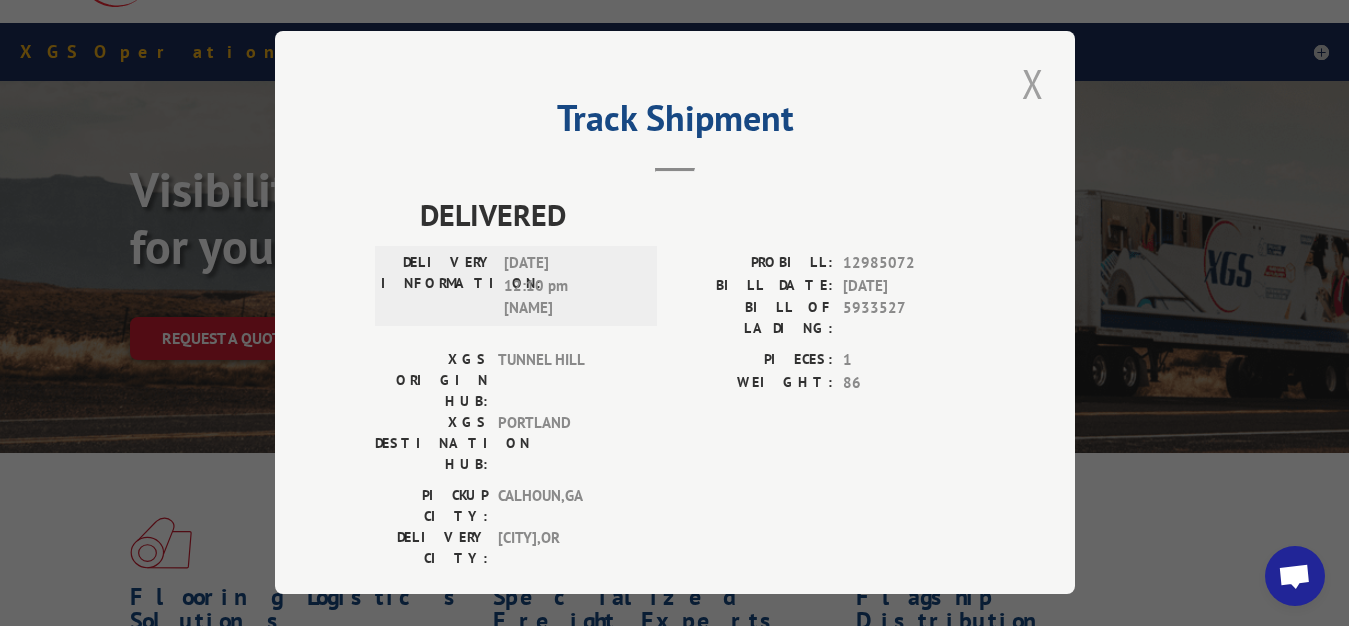 click at bounding box center [1033, 83] 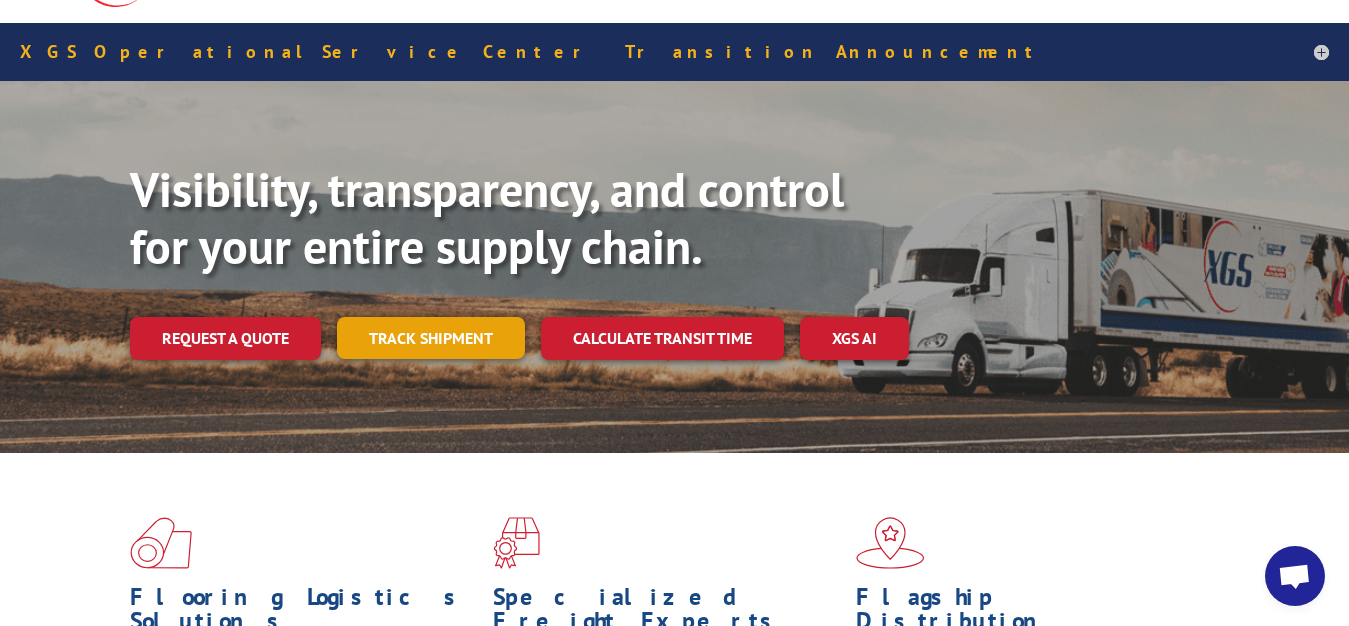 click on "Track shipment" at bounding box center [431, 338] 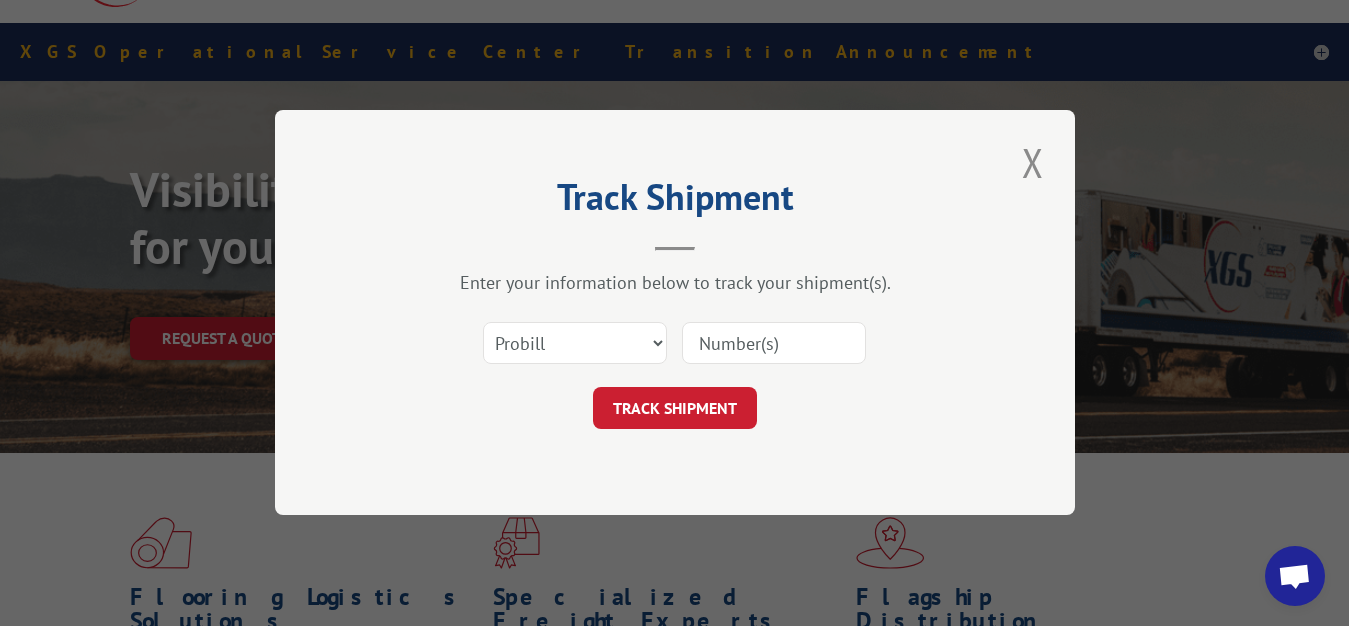 scroll, scrollTop: 0, scrollLeft: 0, axis: both 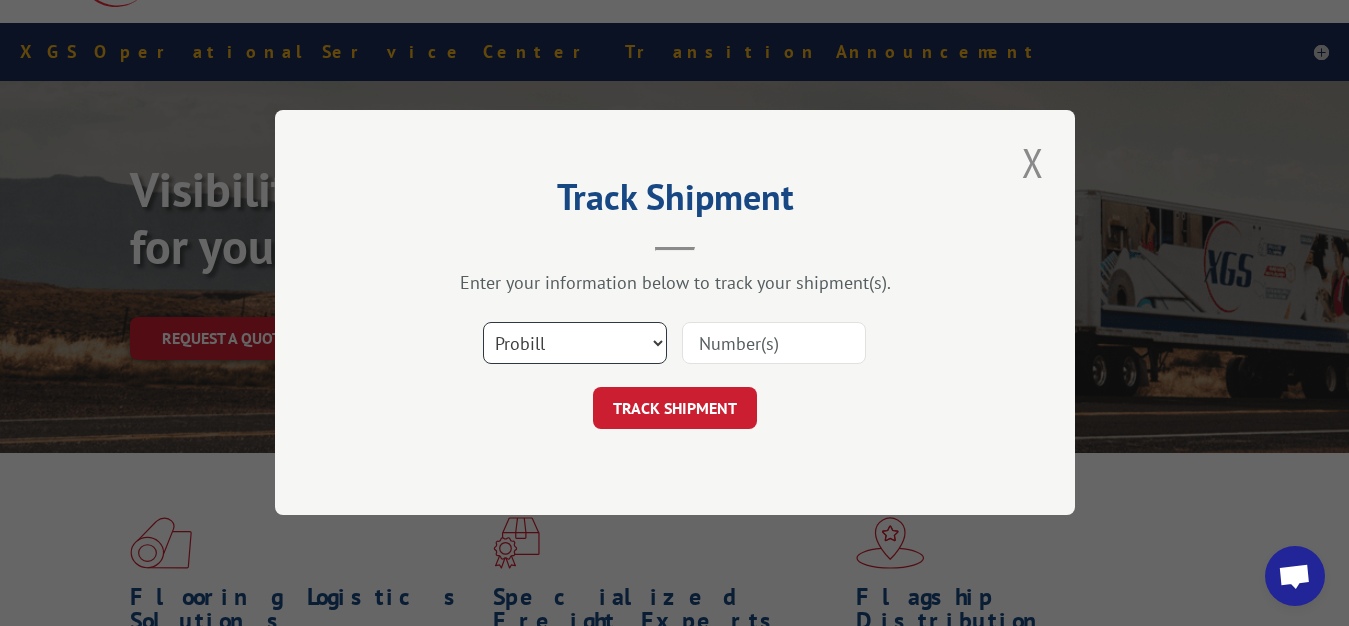 click on "Select category... Probill BOL PO" at bounding box center (575, 344) 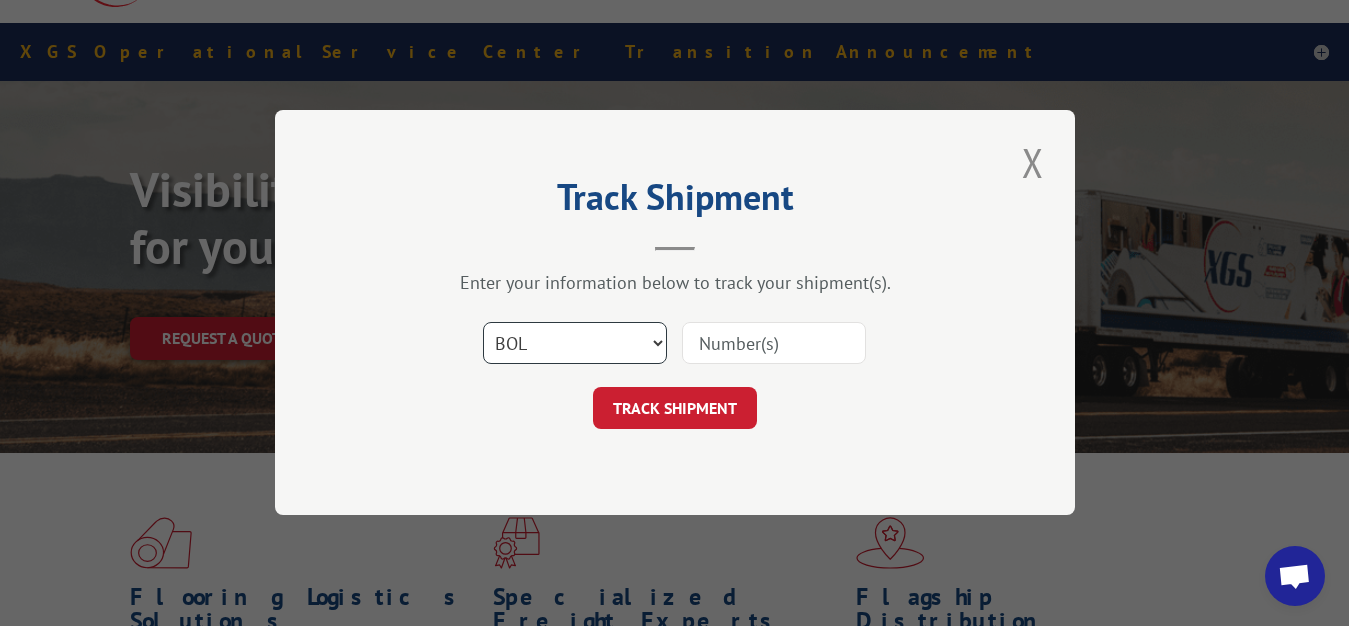 click on "BOL" at bounding box center (0, 0) 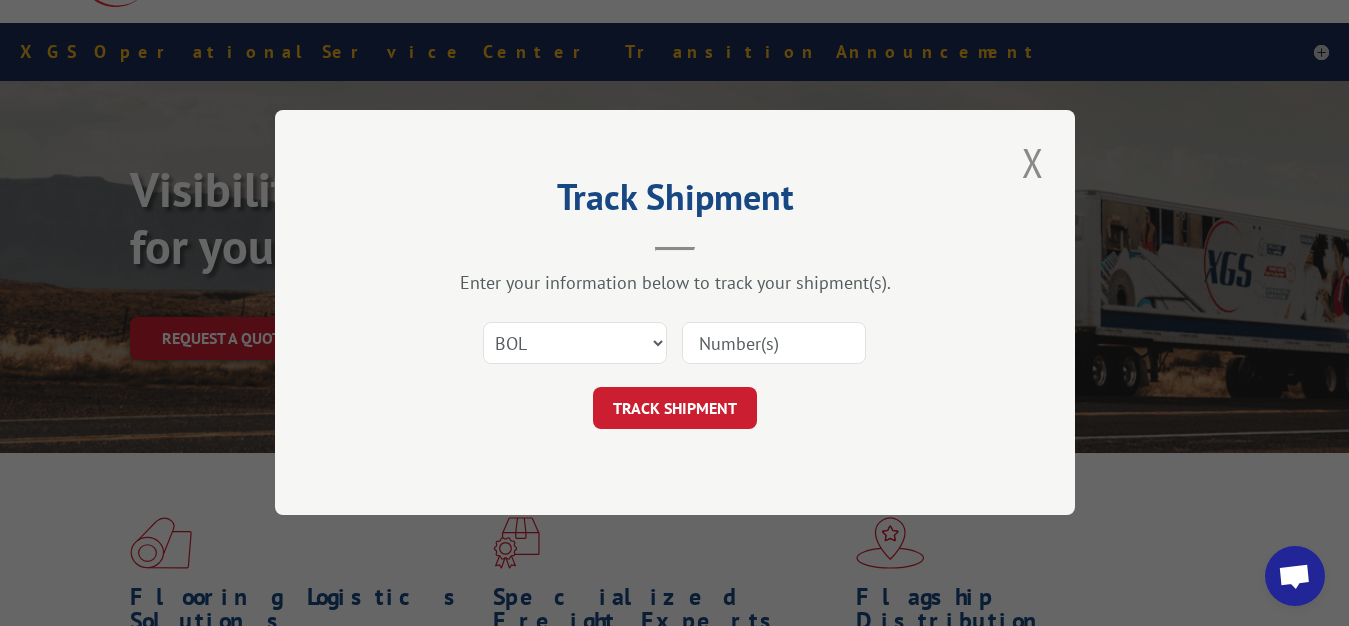 click at bounding box center (774, 344) 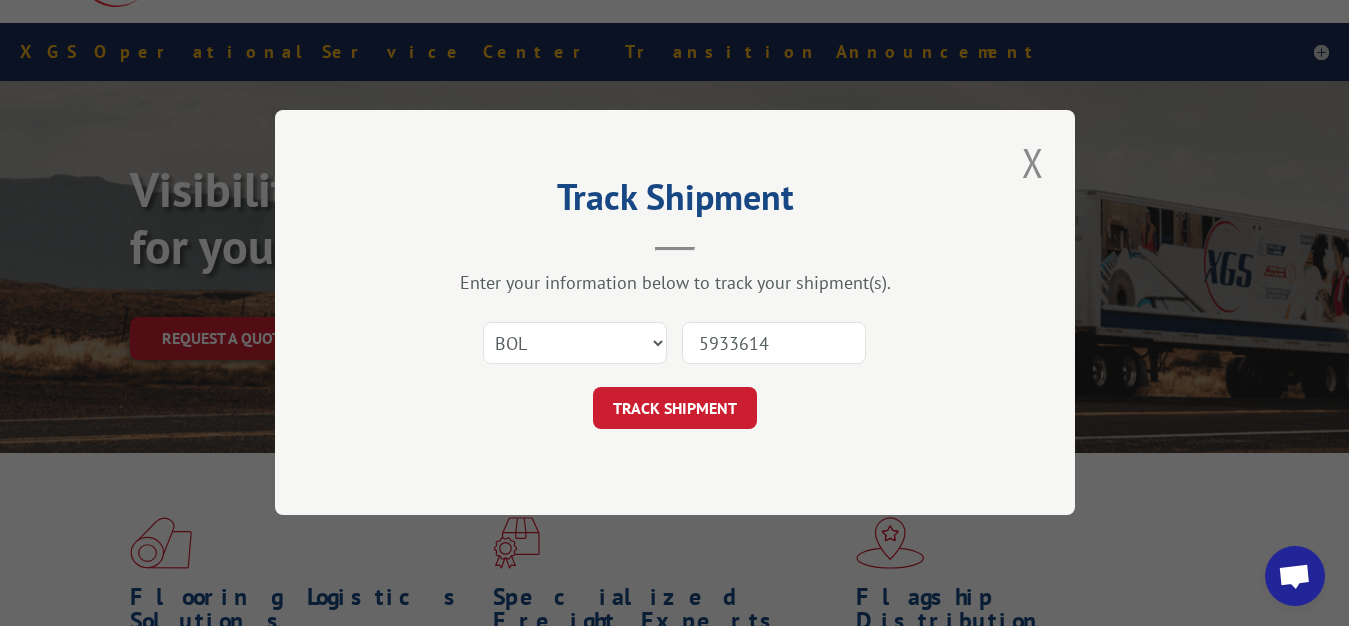 type on "5933614" 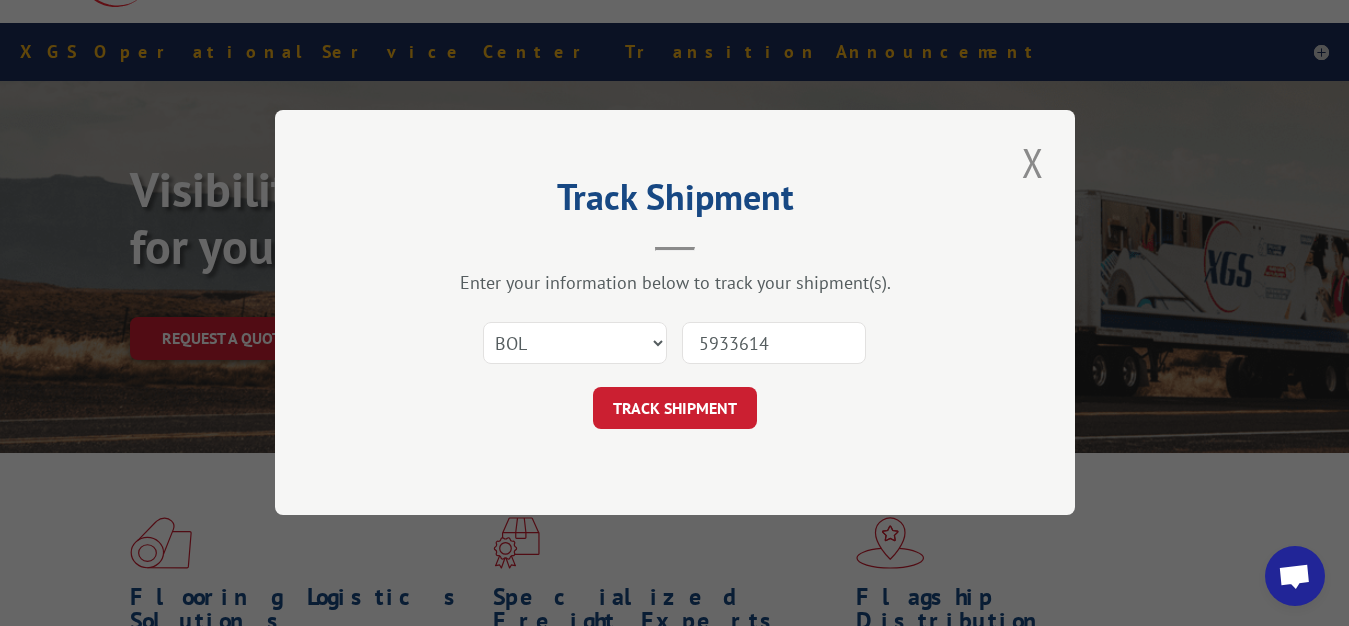 click on "TRACK SHIPMENT" at bounding box center (675, 409) 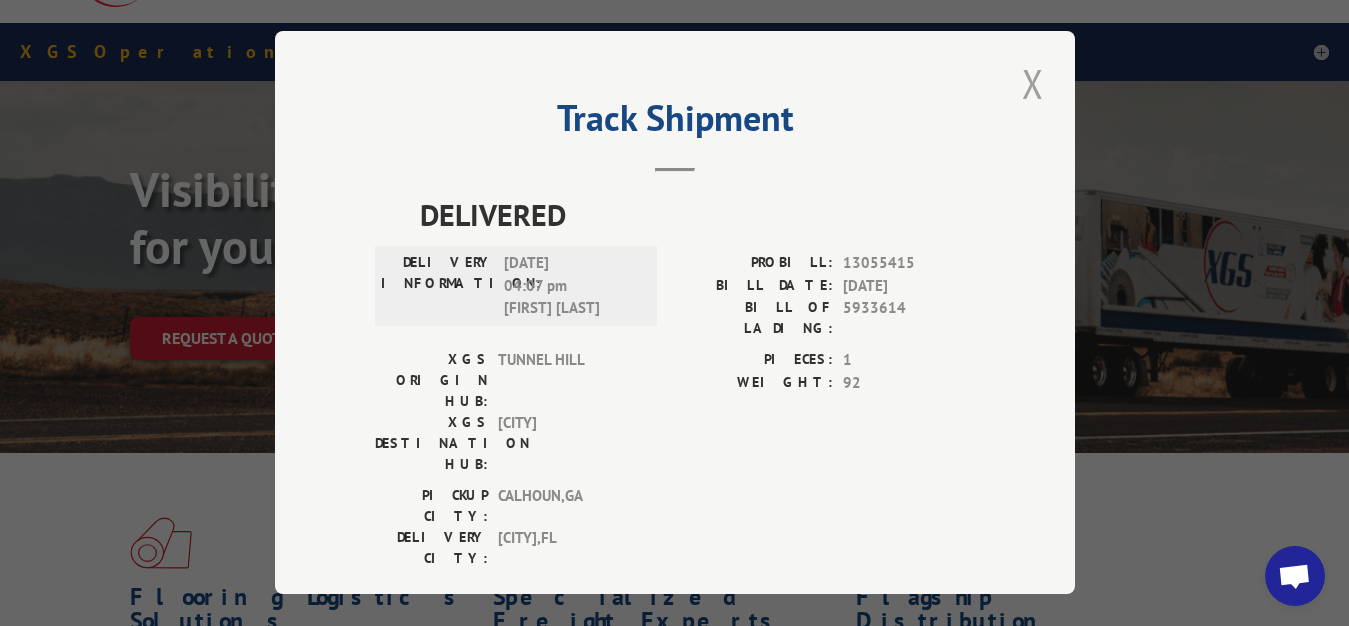 drag, startPoint x: 1025, startPoint y: 79, endPoint x: 891, endPoint y: 170, distance: 161.9784 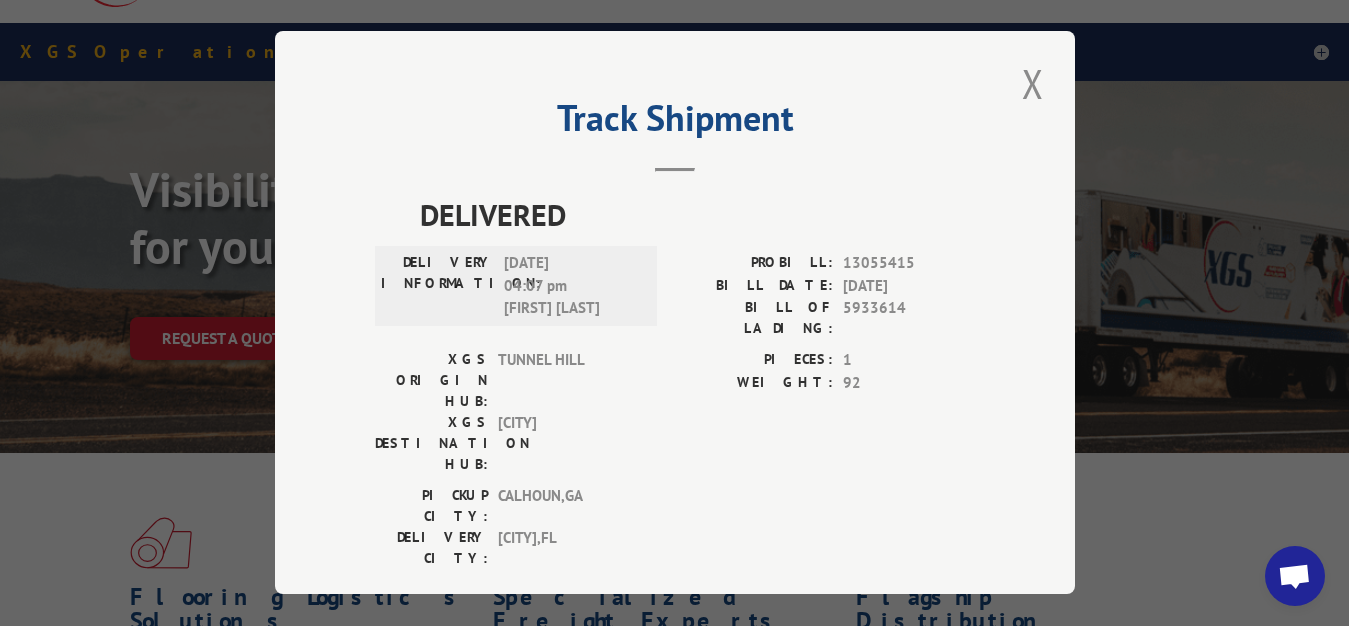 click at bounding box center [1033, 83] 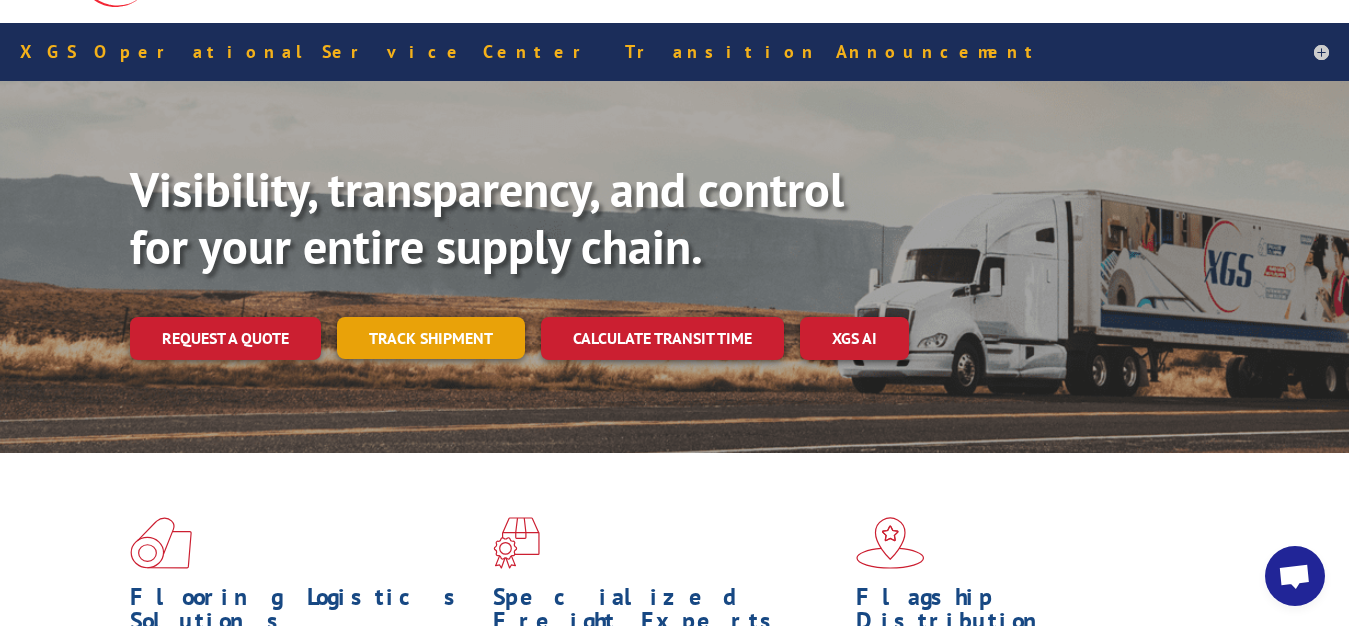 click on "Track shipment" at bounding box center [431, 338] 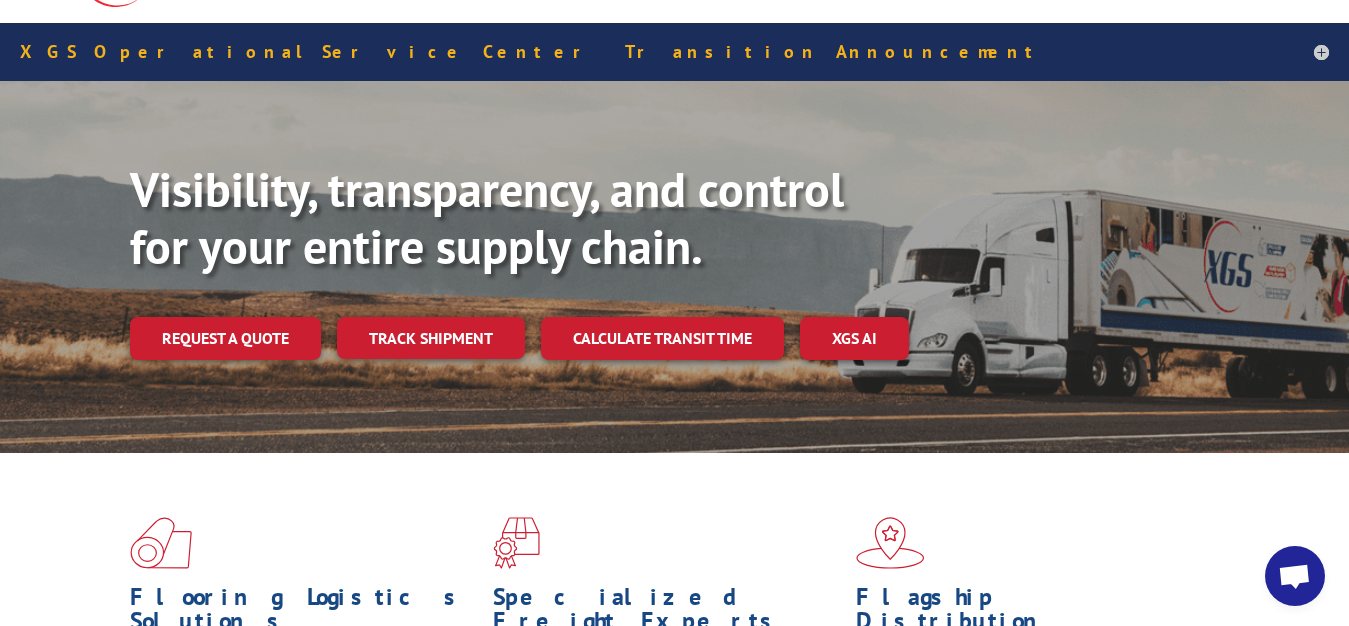 scroll, scrollTop: 0, scrollLeft: 0, axis: both 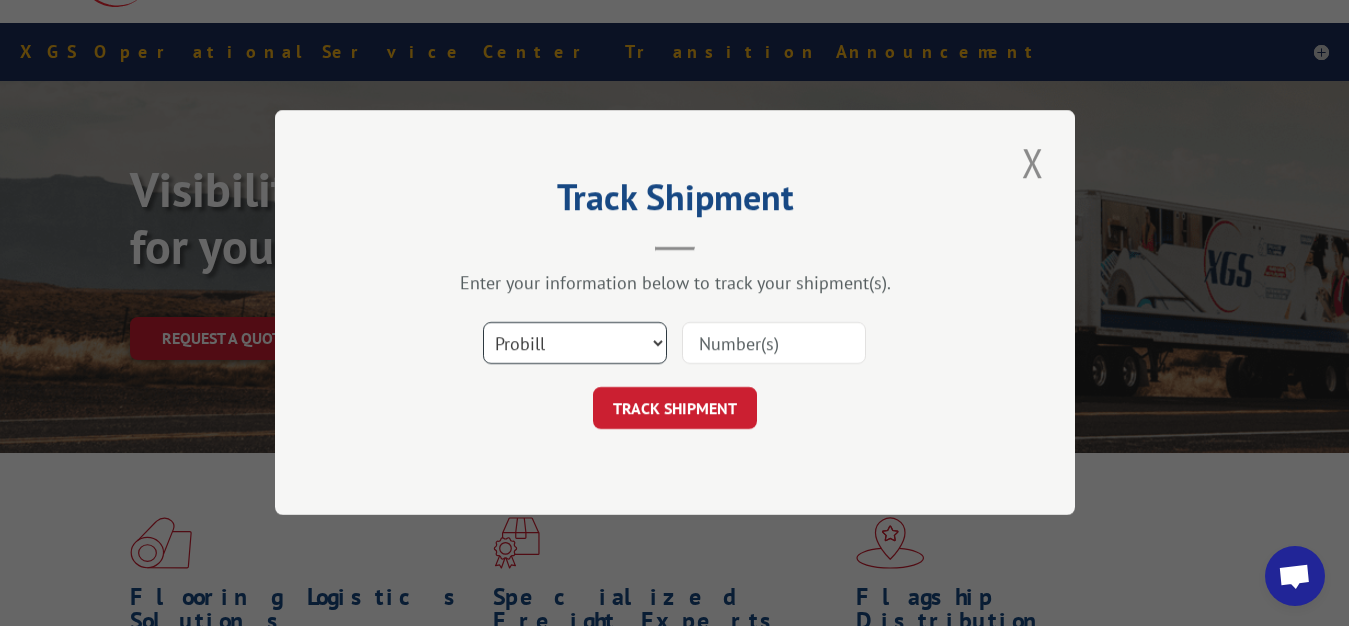 click on "Select category... Probill BOL PO" at bounding box center [575, 344] 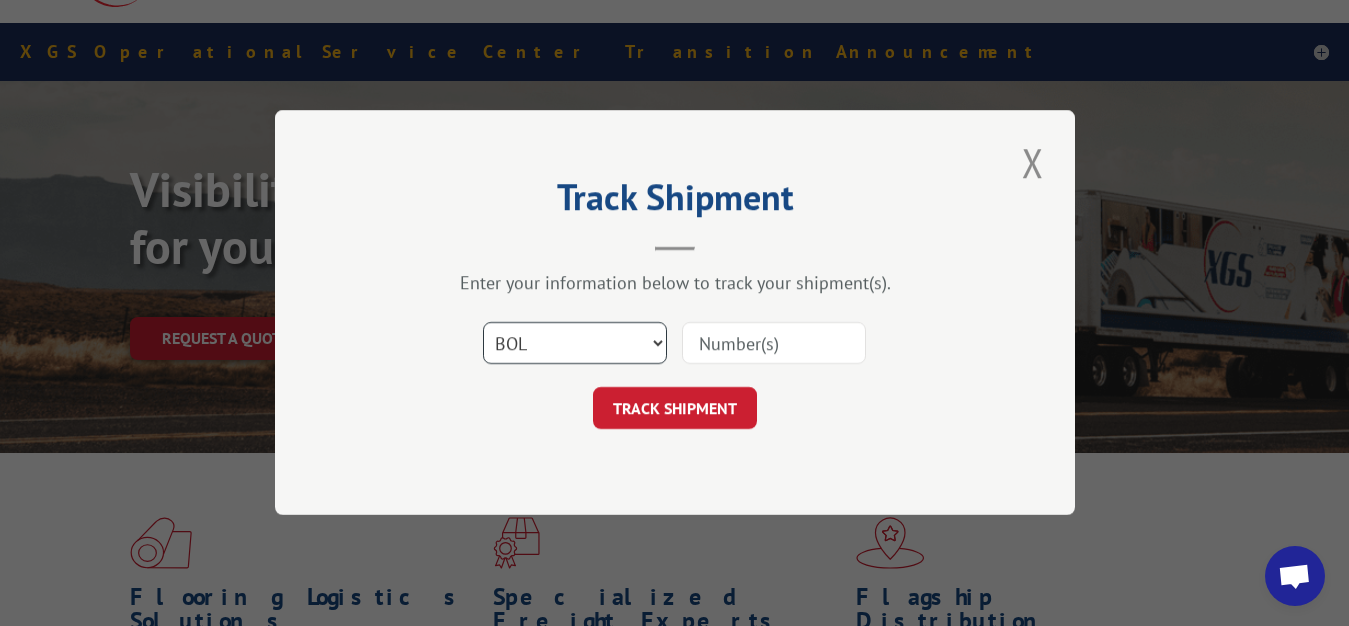 click on "BOL" at bounding box center (0, 0) 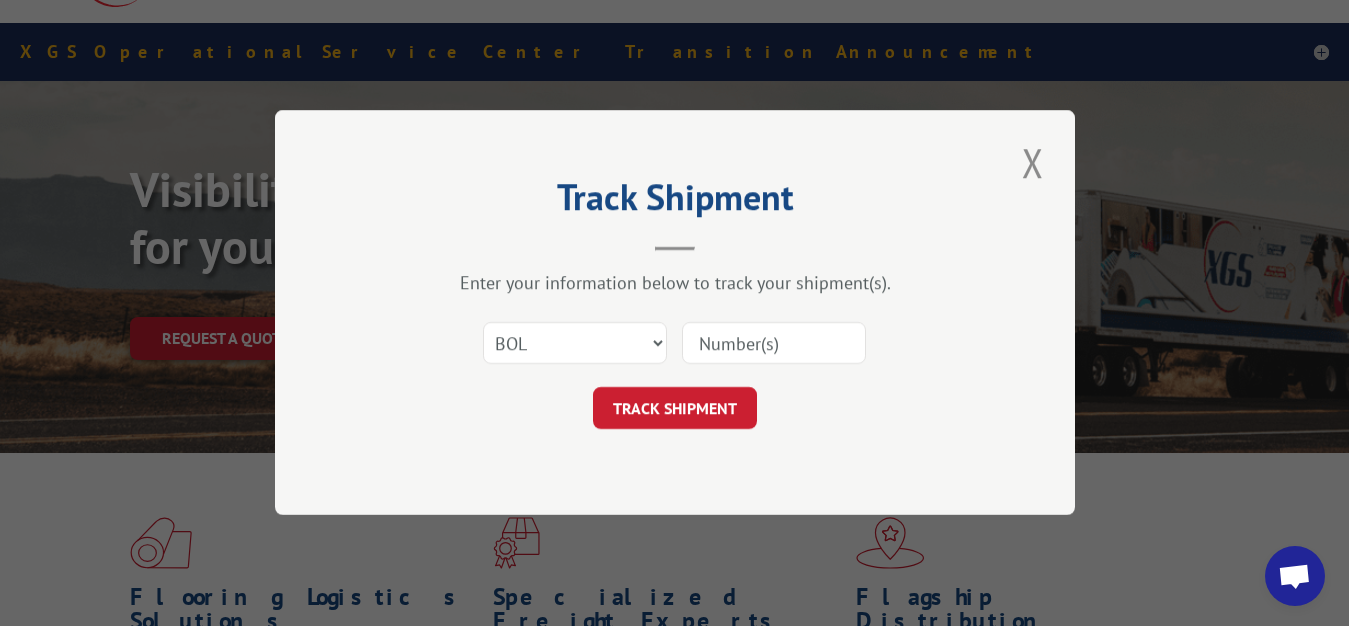 click at bounding box center [774, 344] 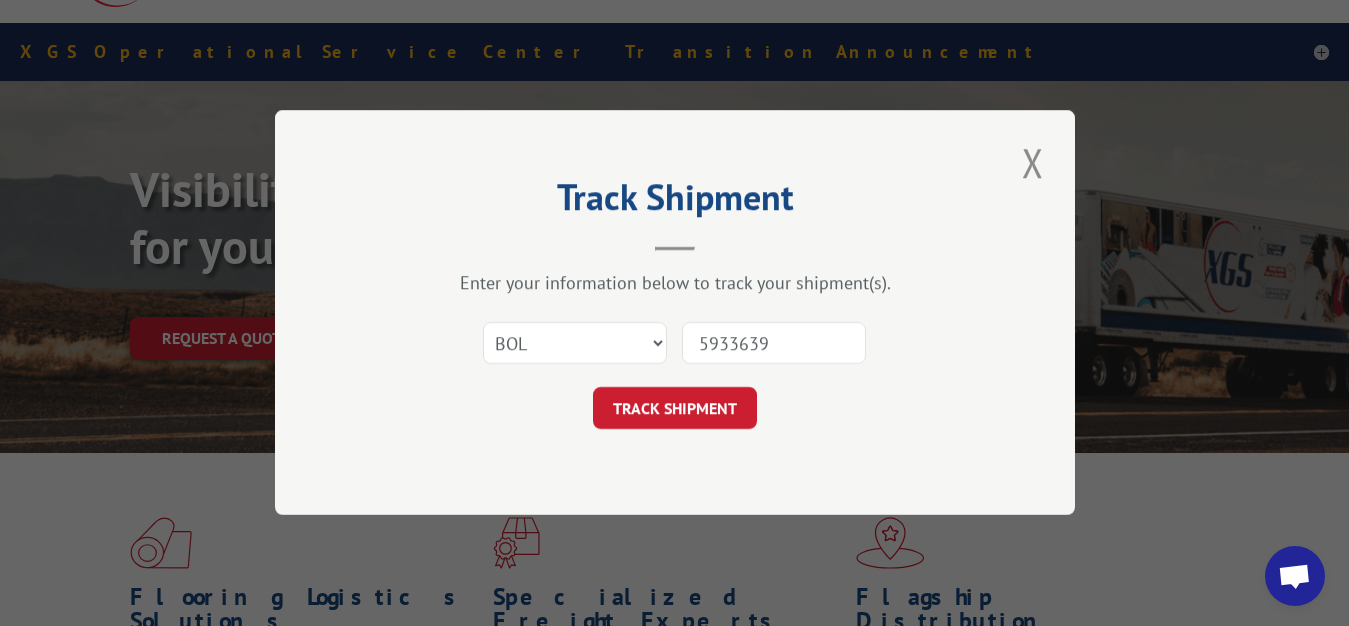 type on "5933639" 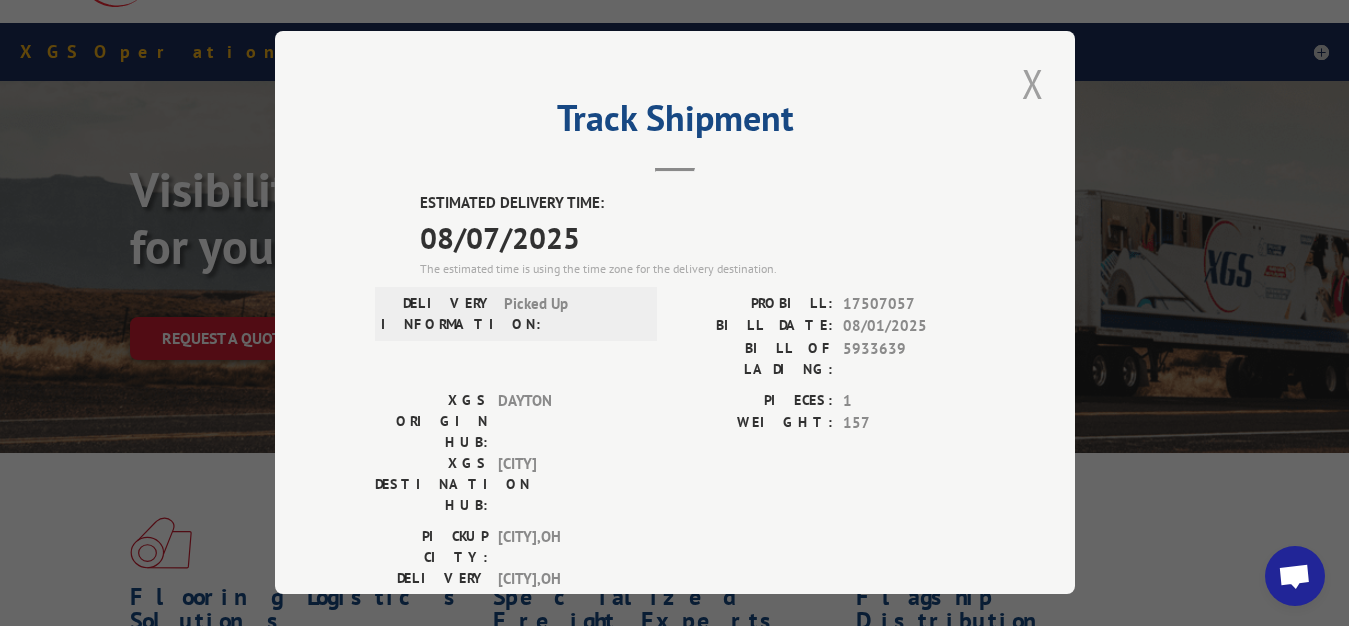 click at bounding box center (1033, 83) 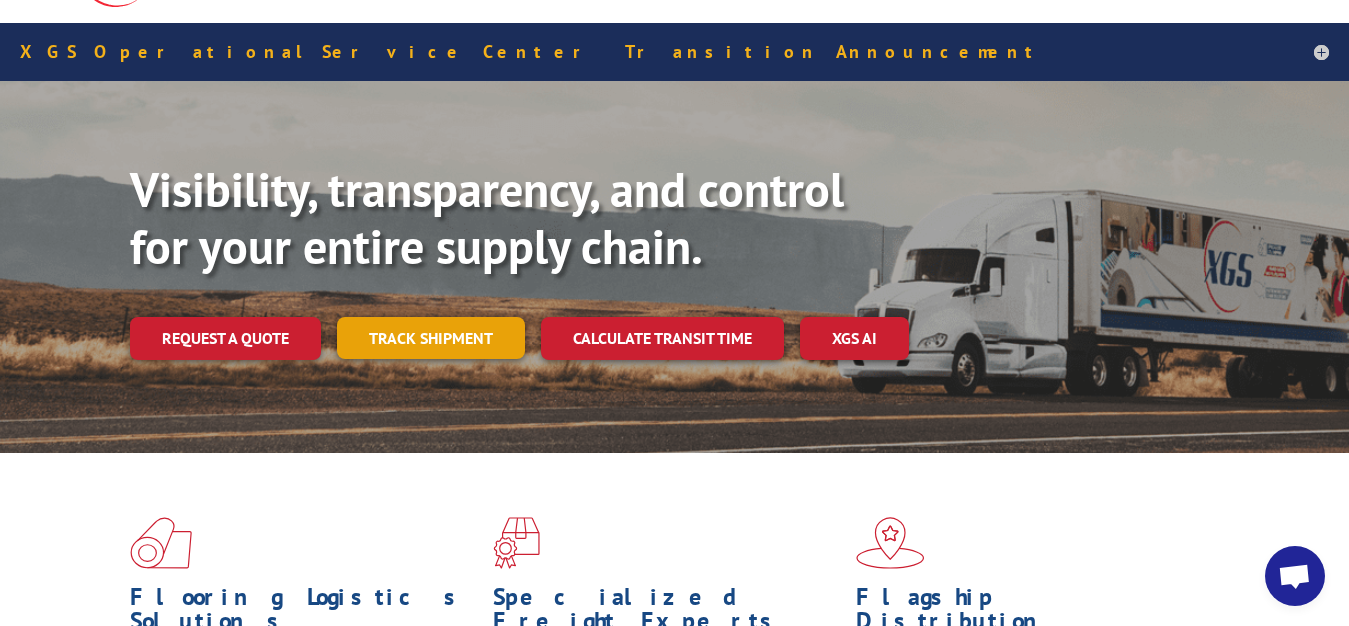 click on "Track shipment" at bounding box center [431, 338] 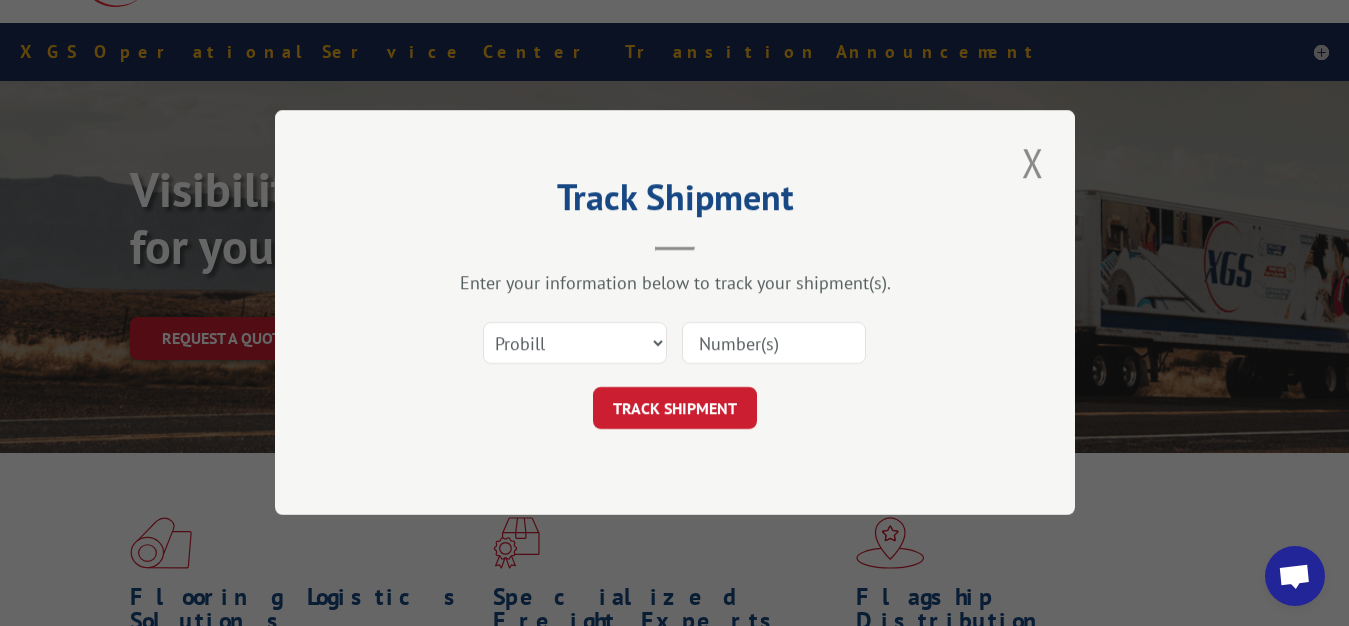 scroll, scrollTop: 0, scrollLeft: 0, axis: both 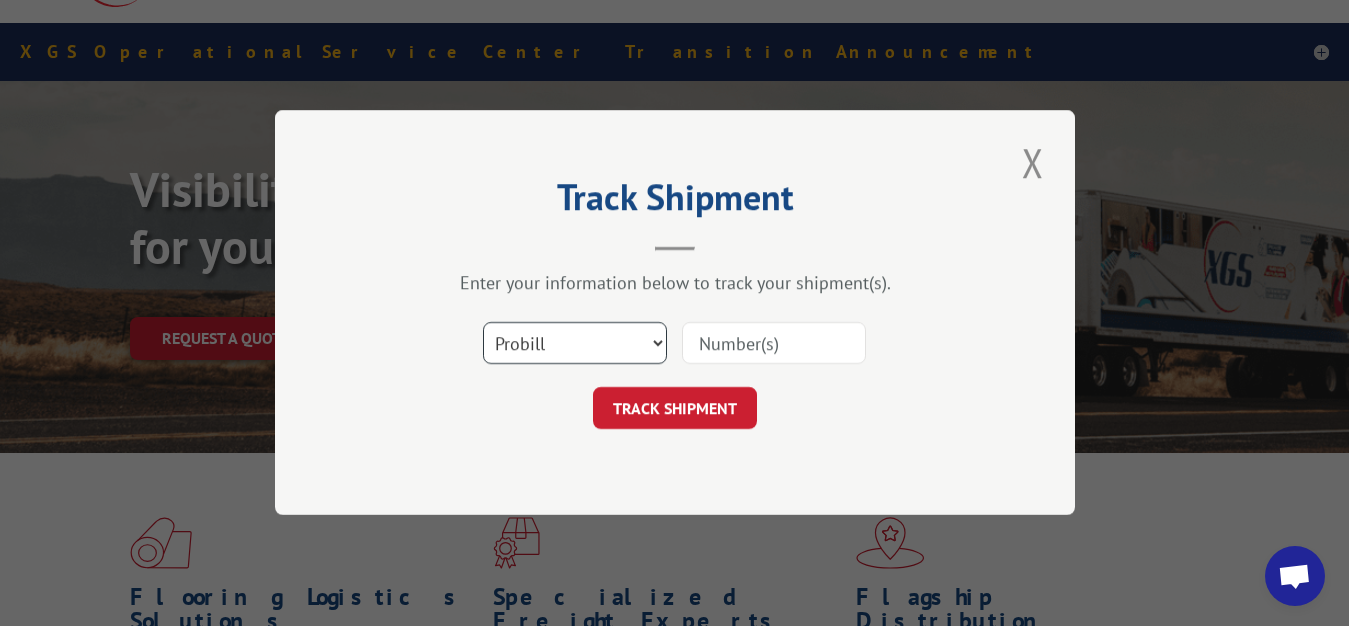 click on "Select category... Probill BOL PO" at bounding box center [575, 344] 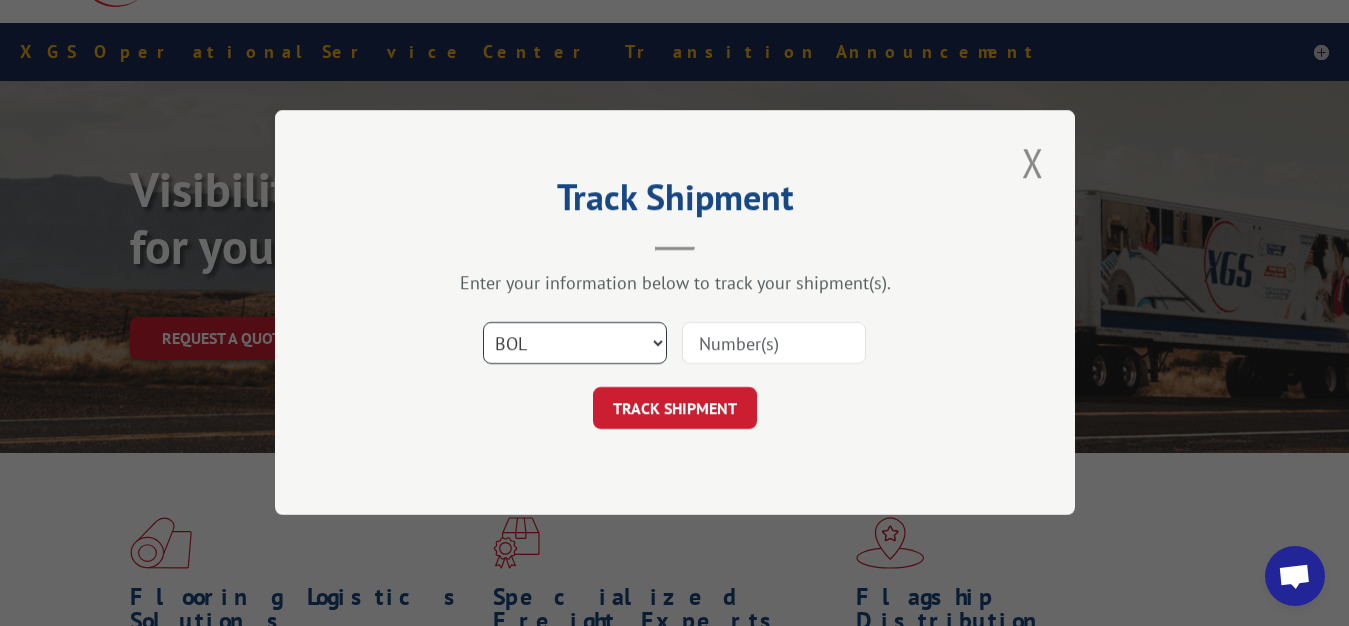 click on "BOL" at bounding box center [0, 0] 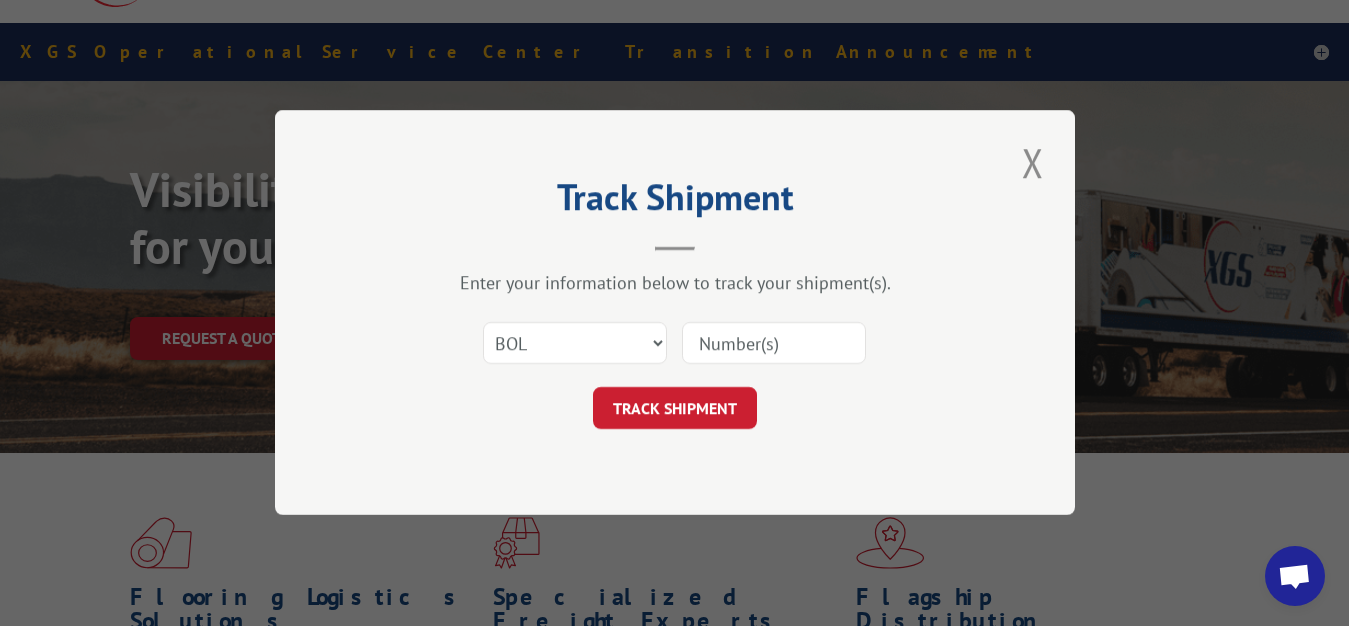 drag, startPoint x: 715, startPoint y: 328, endPoint x: 706, endPoint y: 266, distance: 62.649822 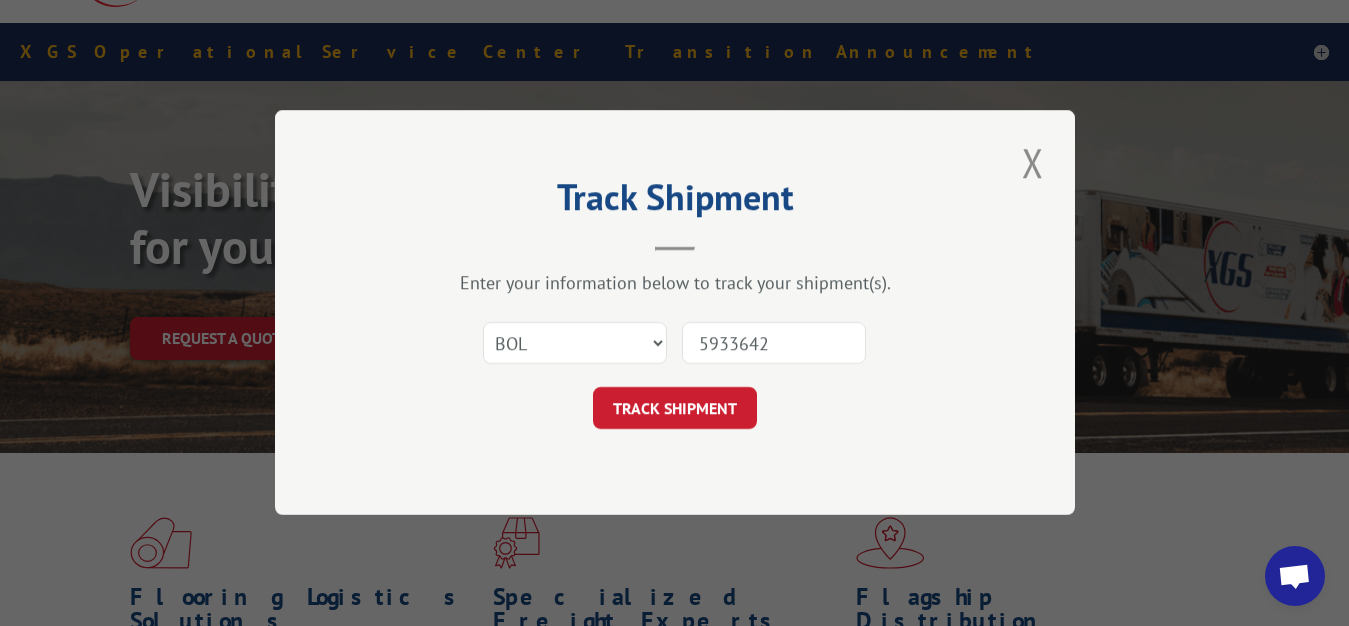 type on "5933642" 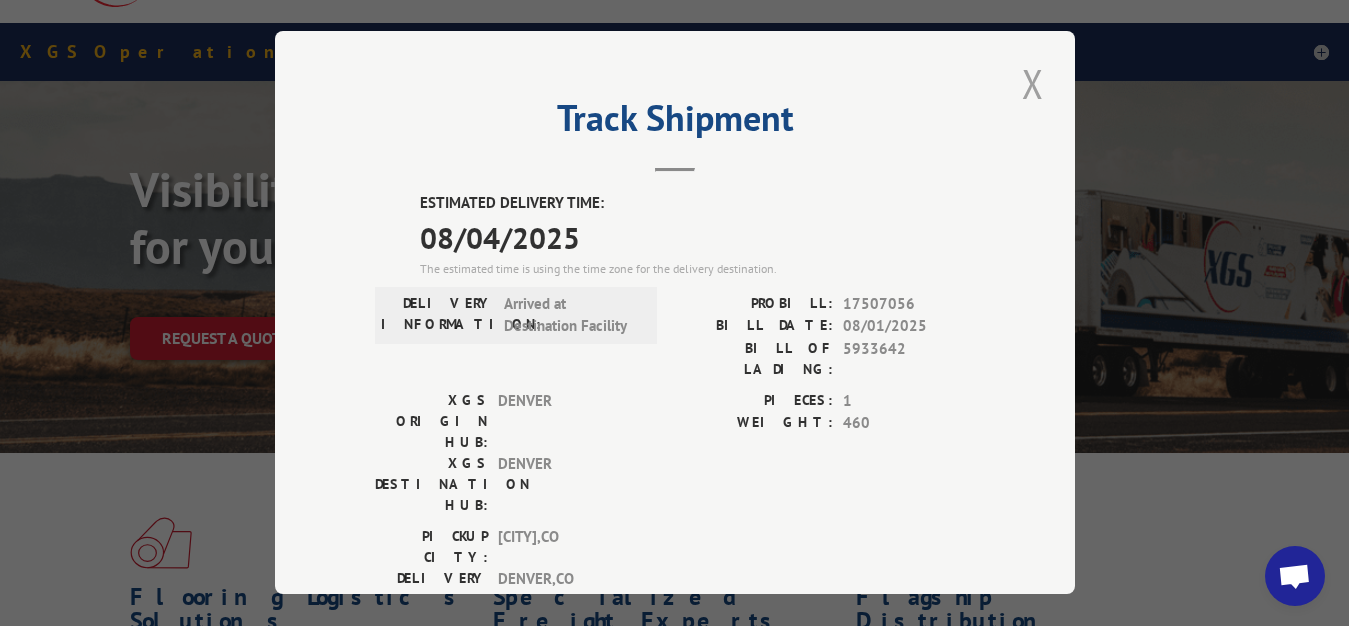 click at bounding box center (1033, 83) 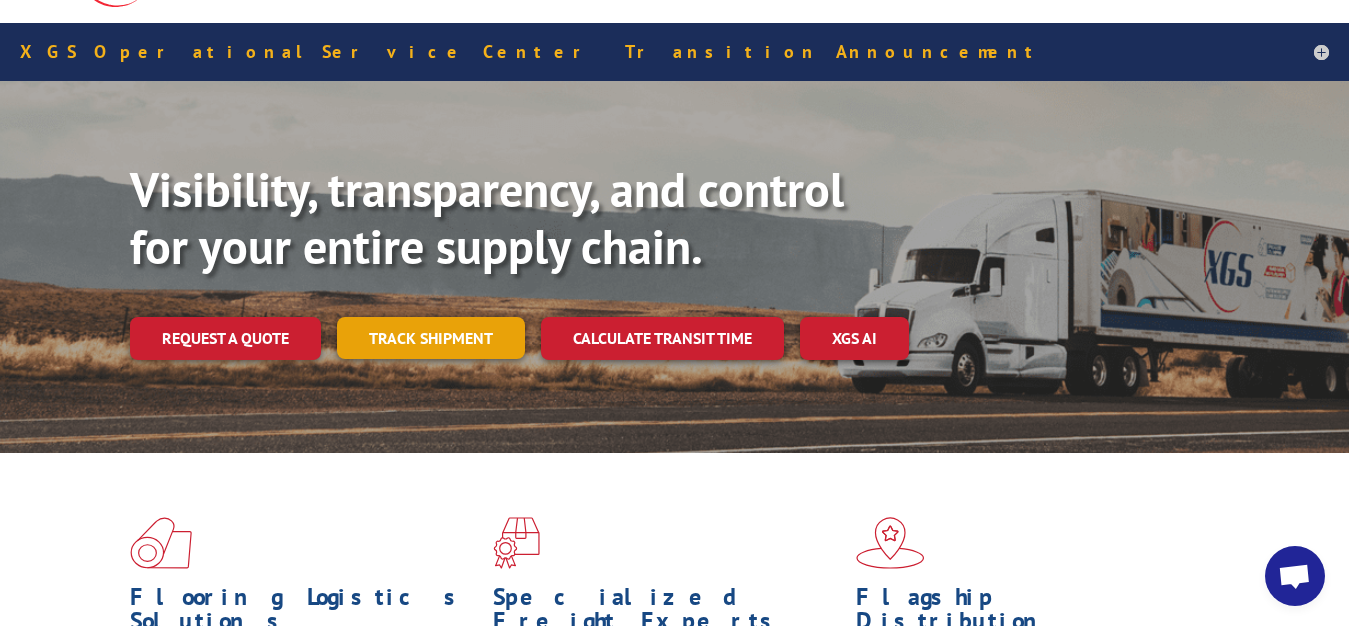 click on "Track shipment" at bounding box center [431, 338] 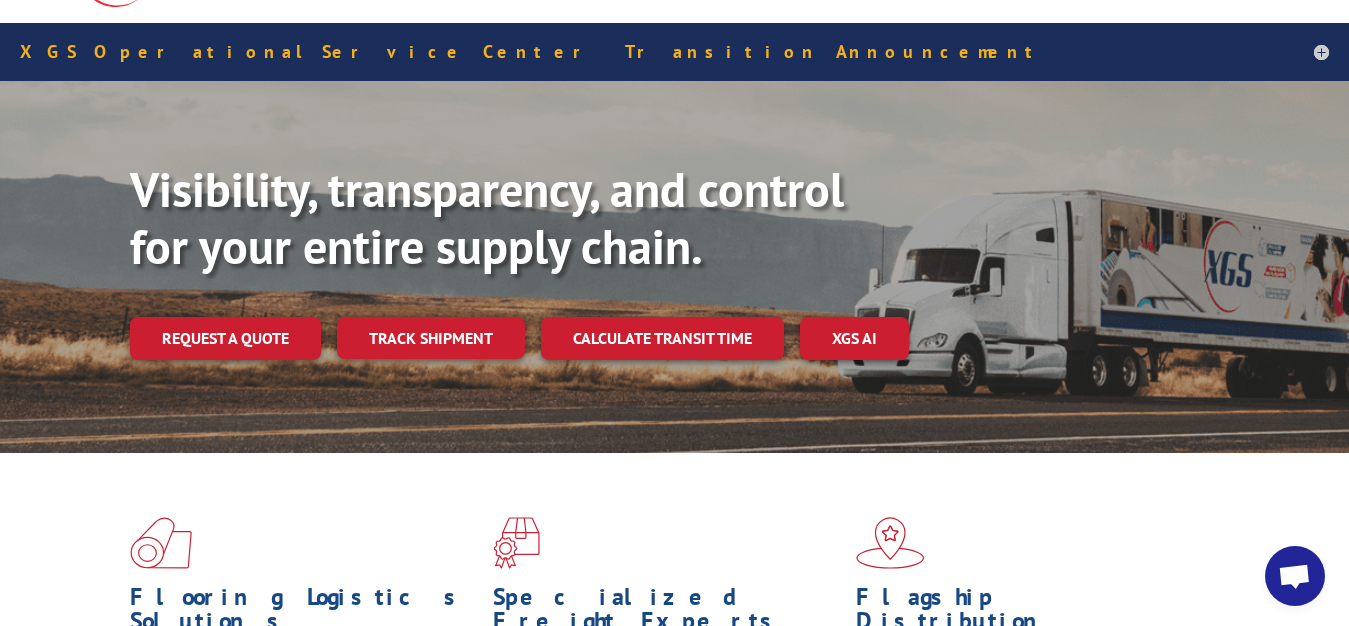 scroll, scrollTop: 0, scrollLeft: 0, axis: both 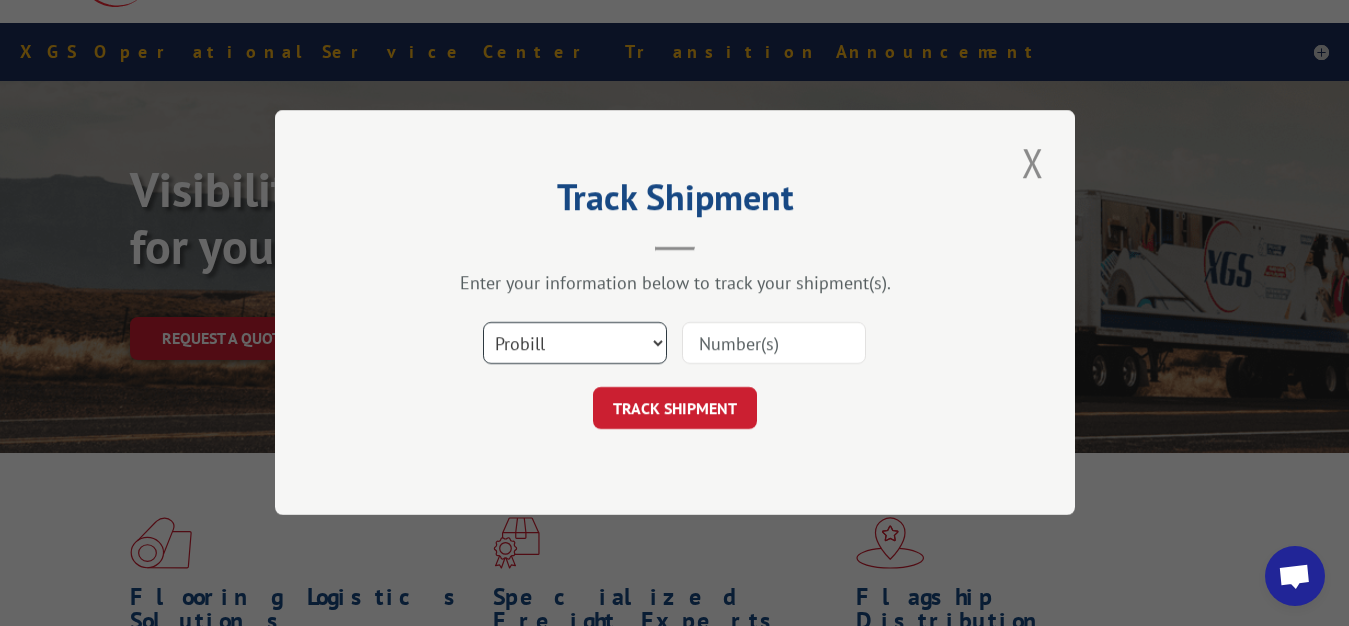 click on "Select category... Probill BOL PO" at bounding box center [575, 344] 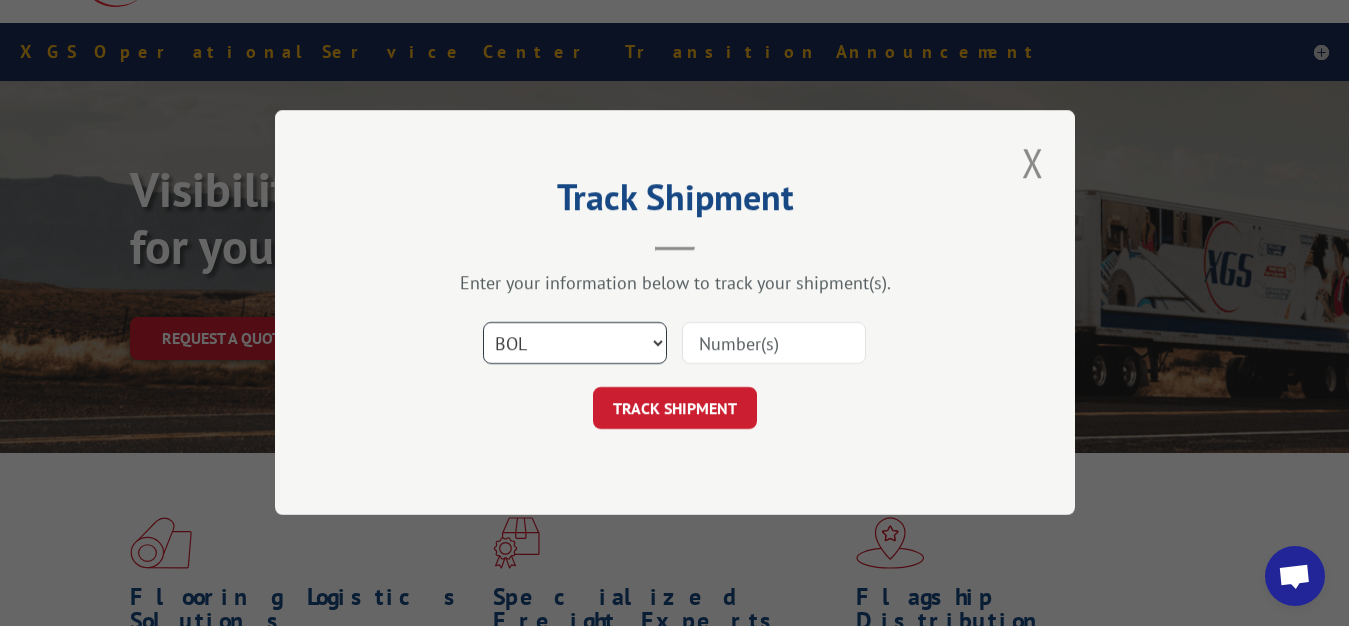 click on "BOL" at bounding box center (0, 0) 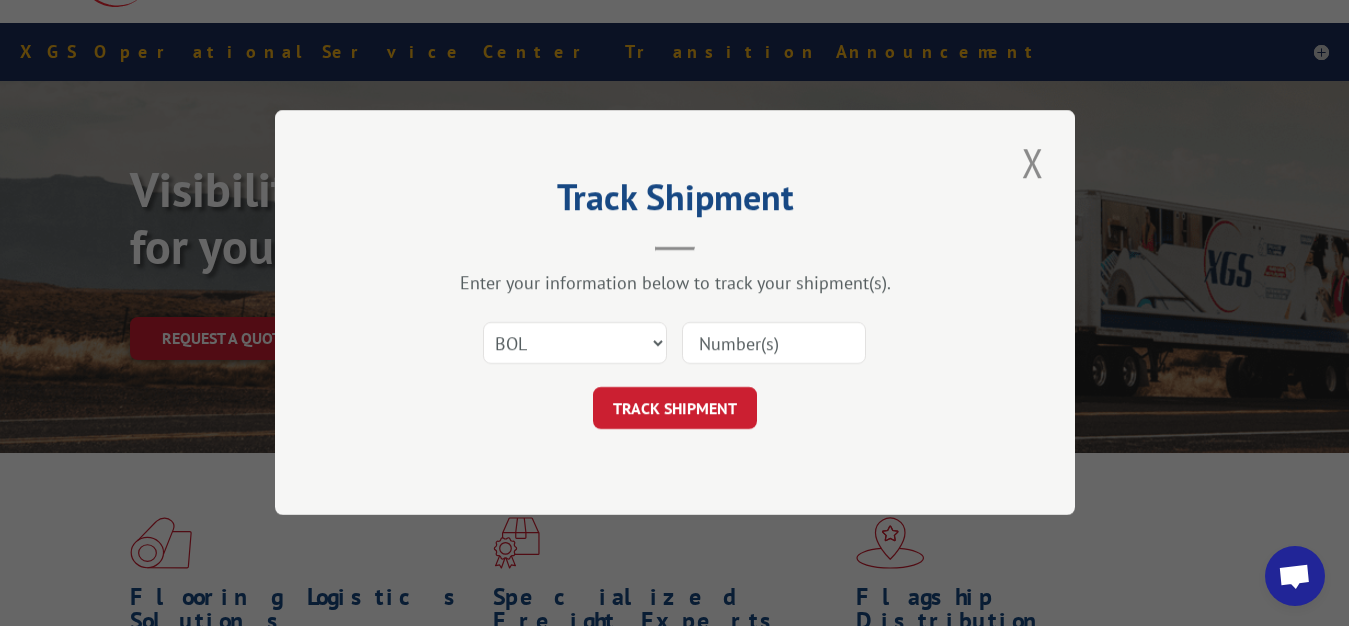 drag, startPoint x: 722, startPoint y: 359, endPoint x: 736, endPoint y: 221, distance: 138.70833 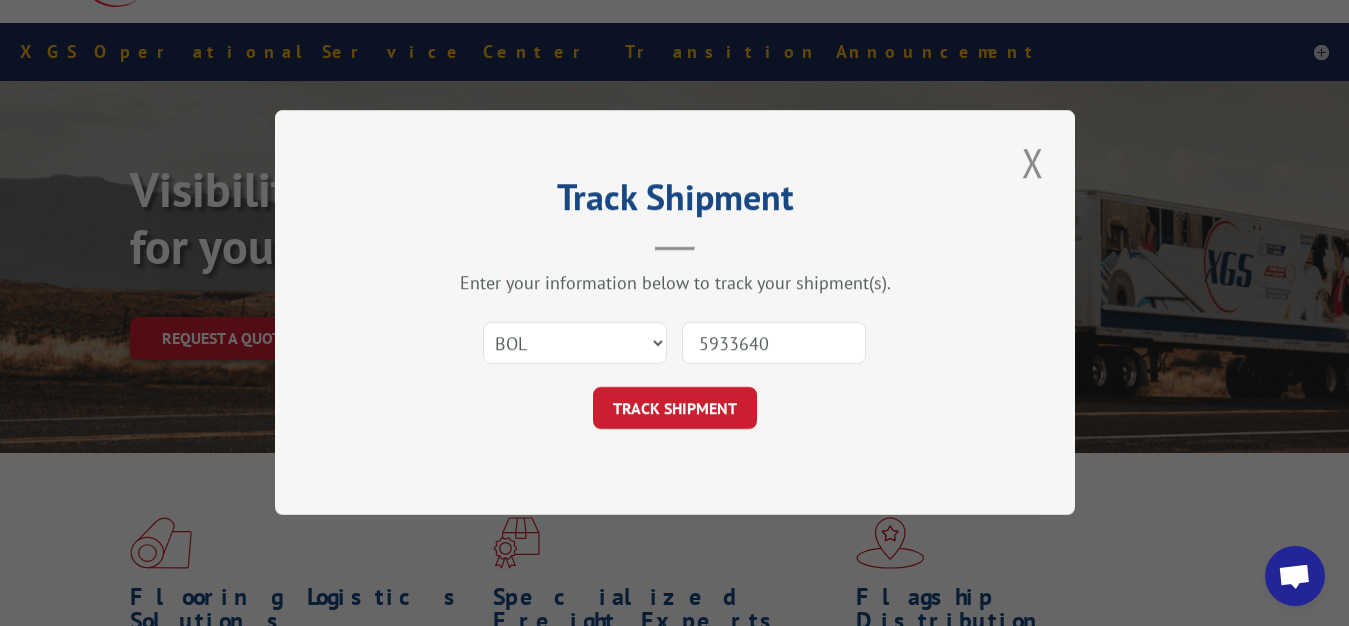 type on "5933640" 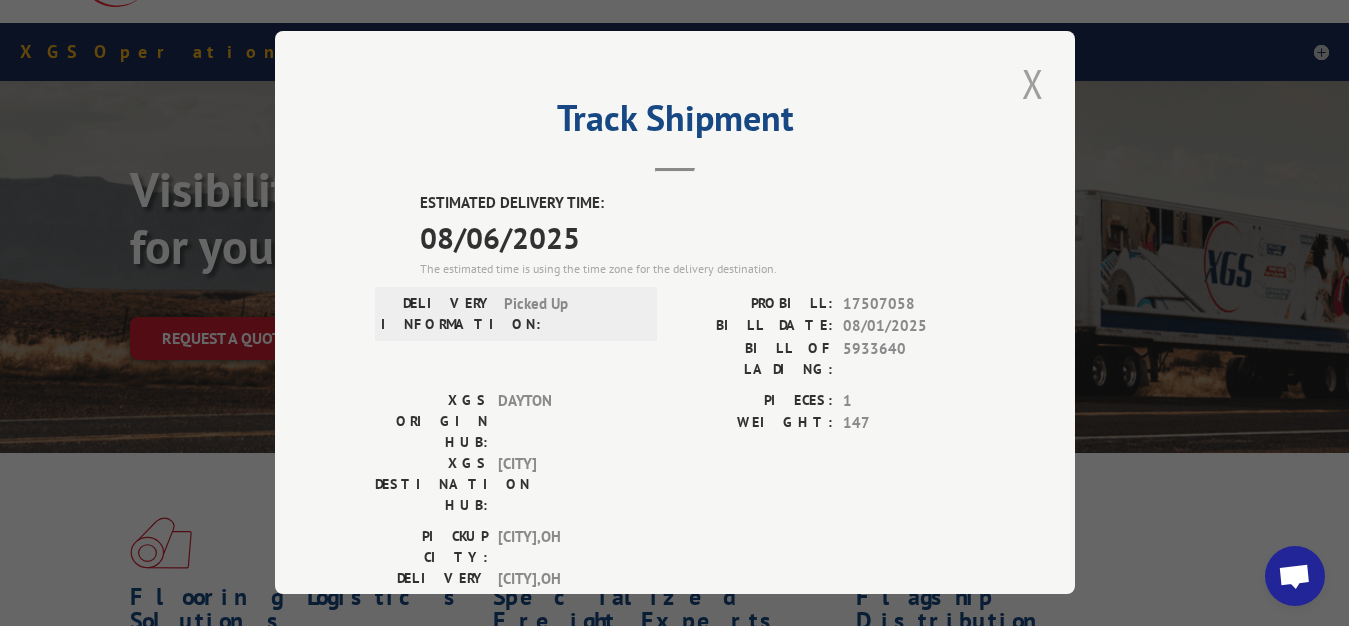 click at bounding box center [1033, 83] 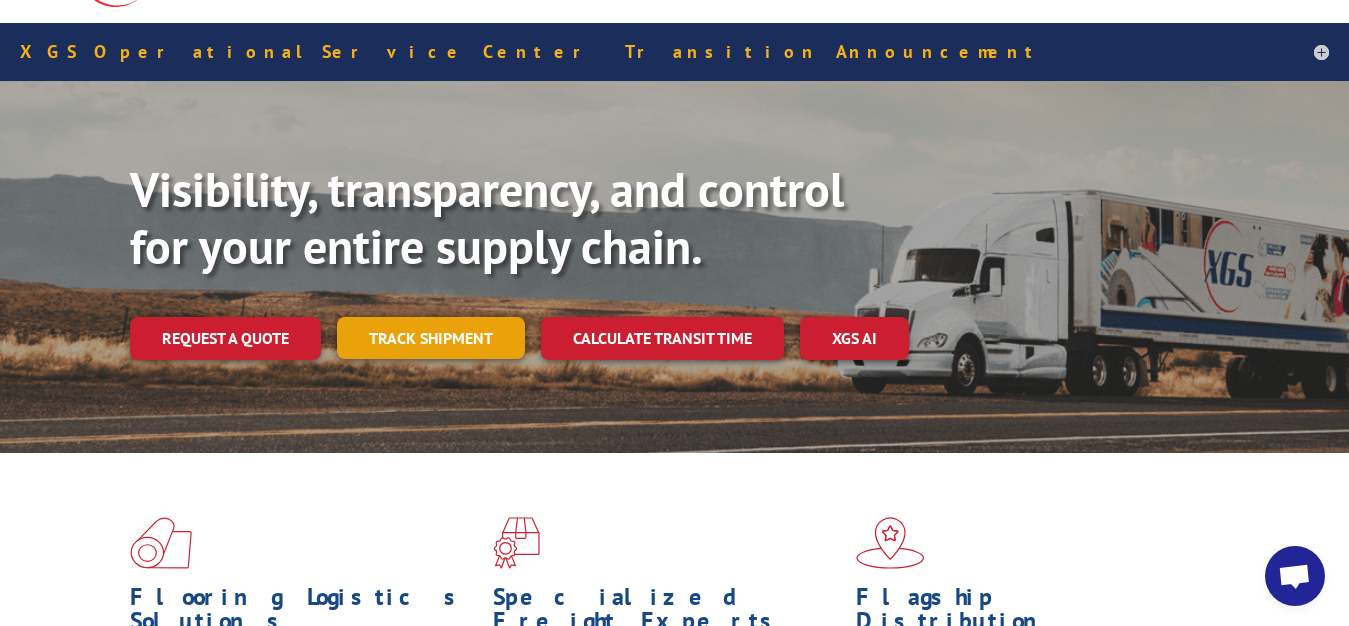 click on "Track shipment" at bounding box center [431, 338] 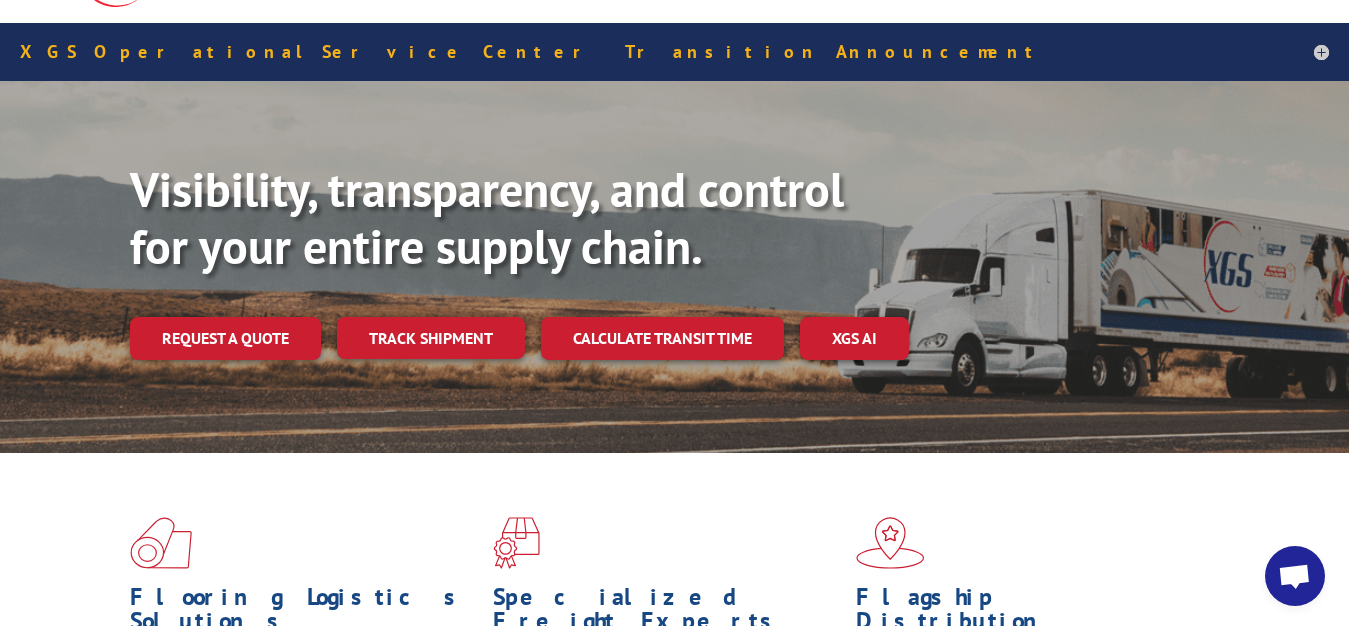 scroll, scrollTop: 0, scrollLeft: 0, axis: both 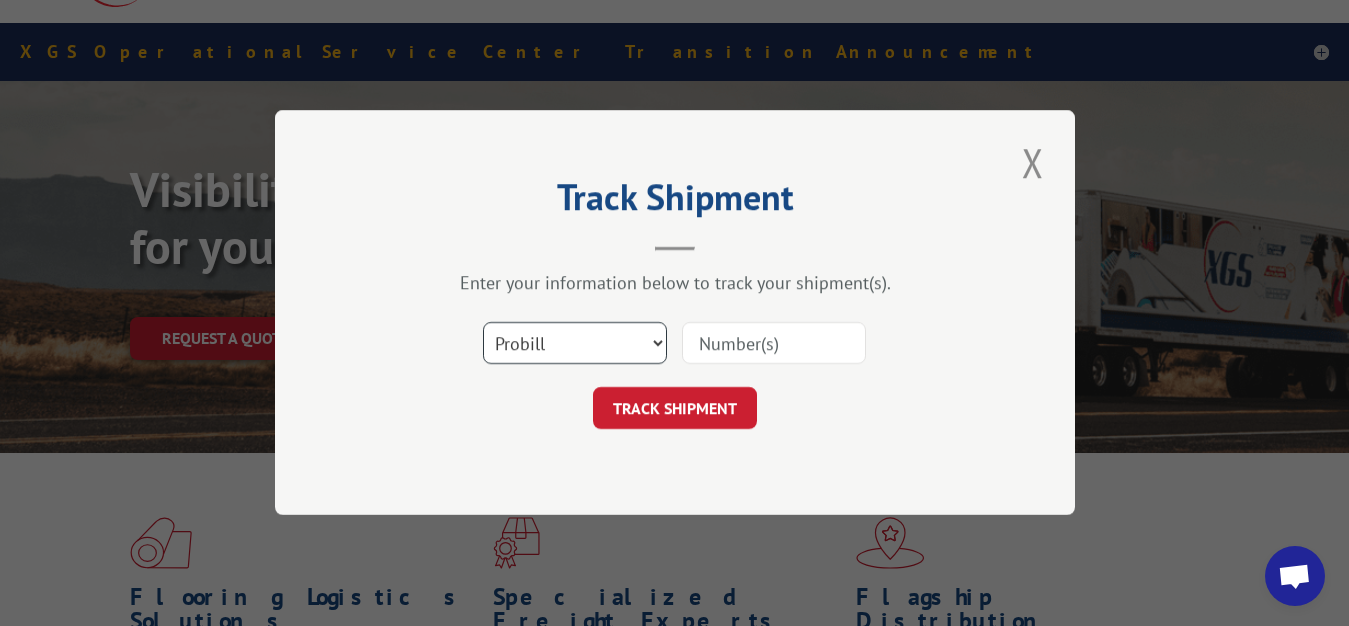 click on "Select category... Probill BOL PO" at bounding box center (575, 344) 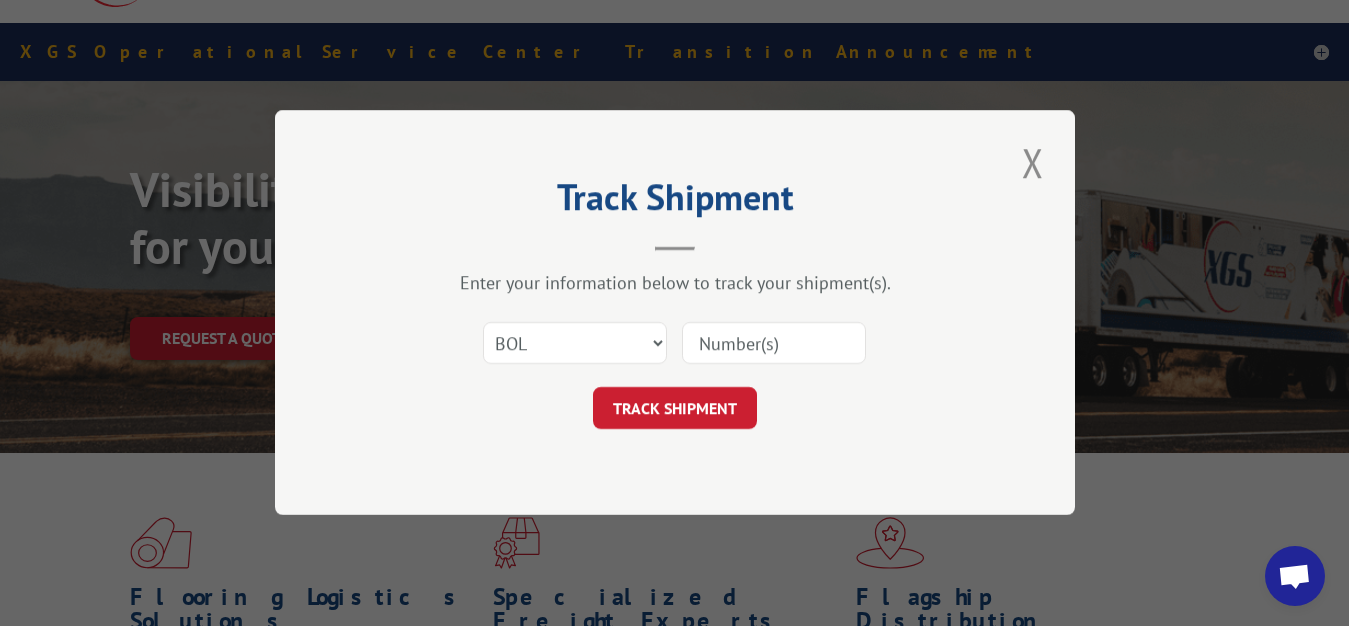 click at bounding box center [774, 344] 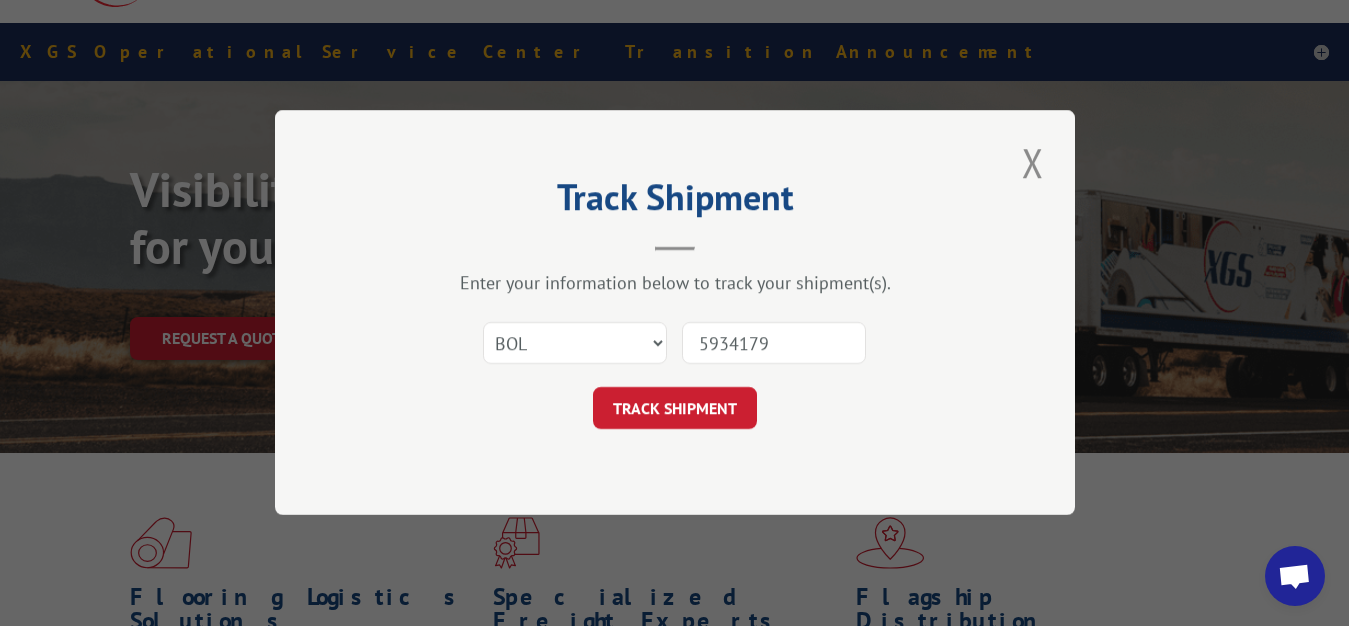 type on "5934179" 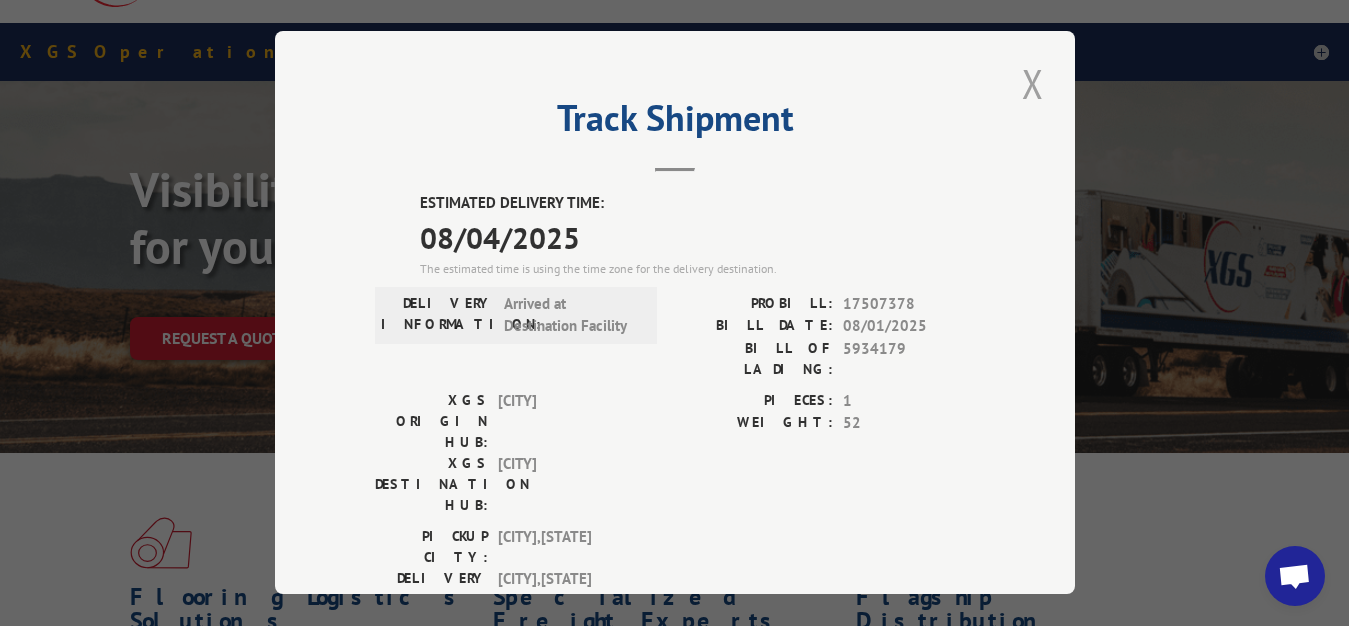 click at bounding box center [1033, 83] 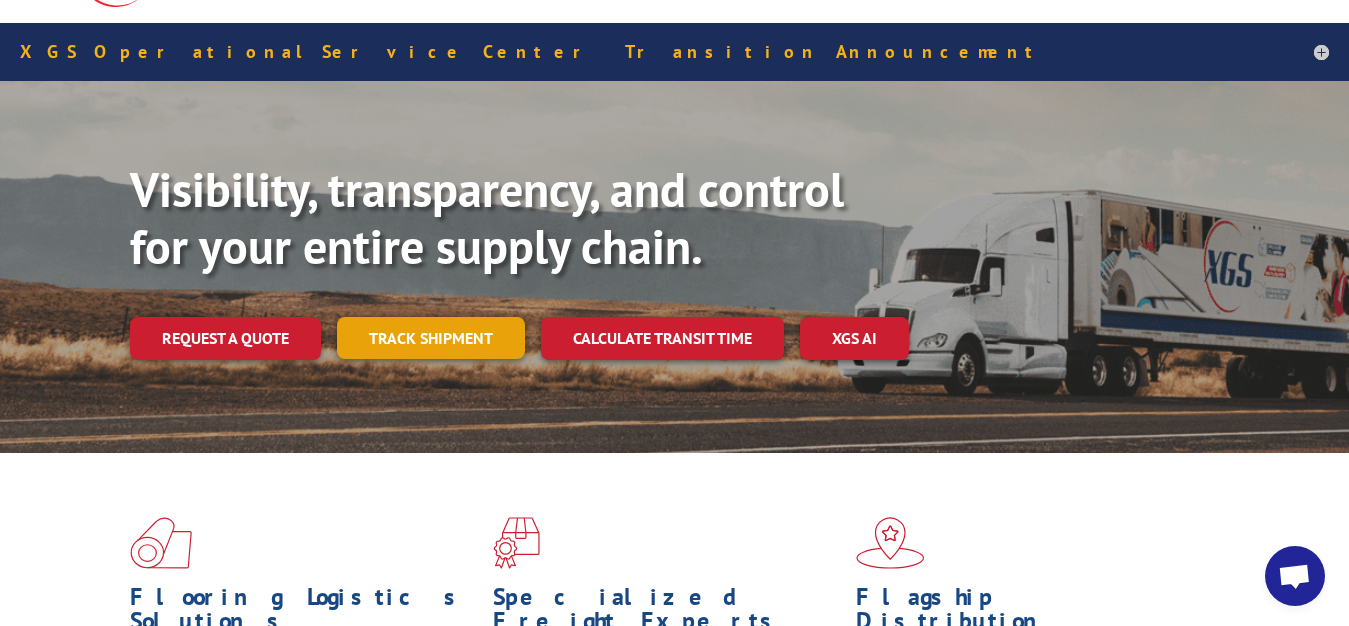 click on "Track shipment" at bounding box center (431, 338) 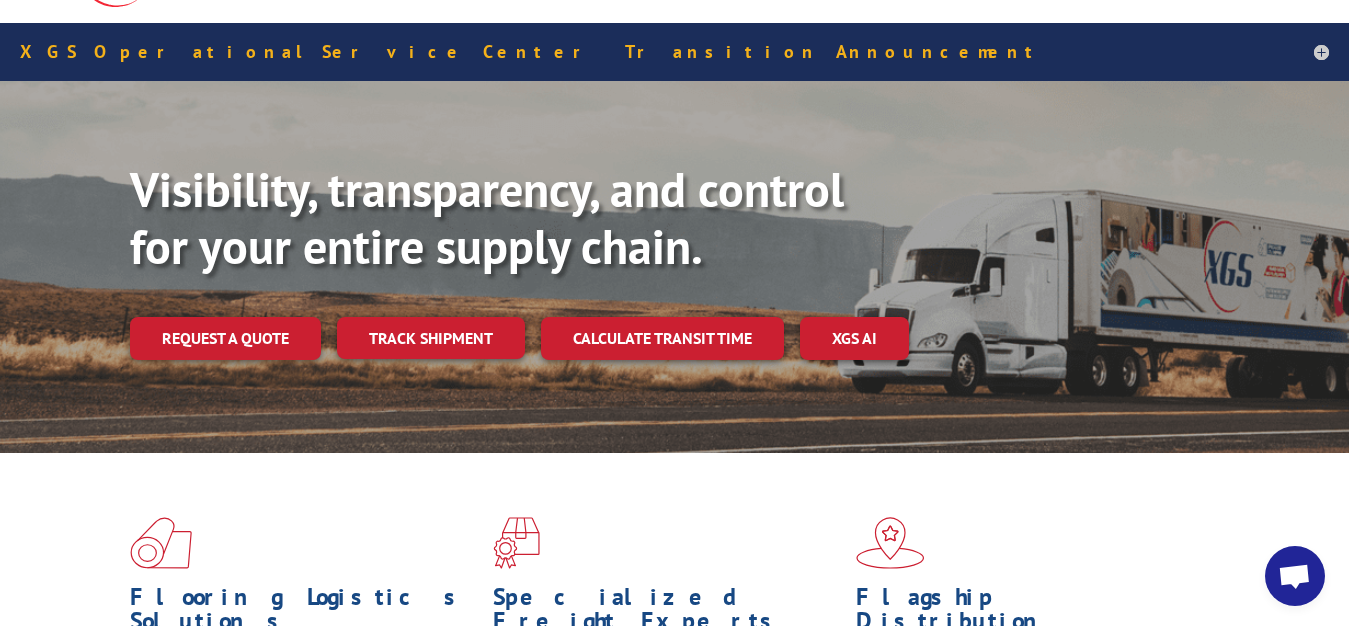 scroll, scrollTop: 0, scrollLeft: 0, axis: both 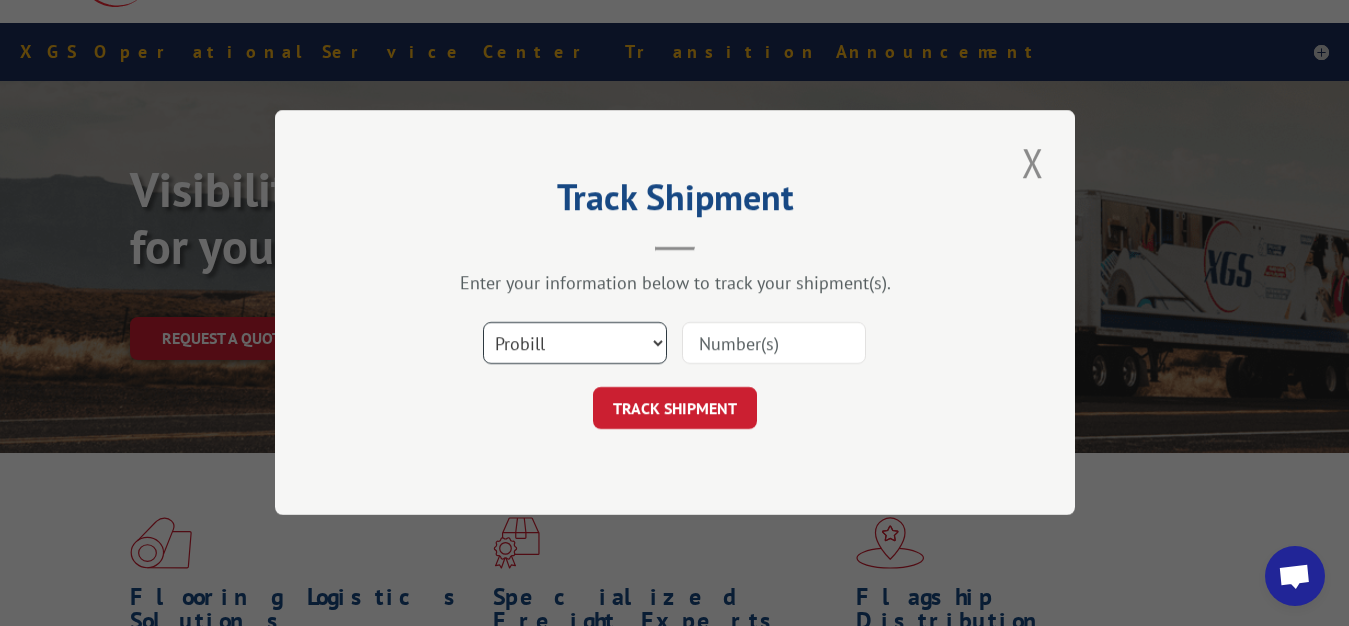 click on "Select category... Probill BOL PO" at bounding box center [575, 344] 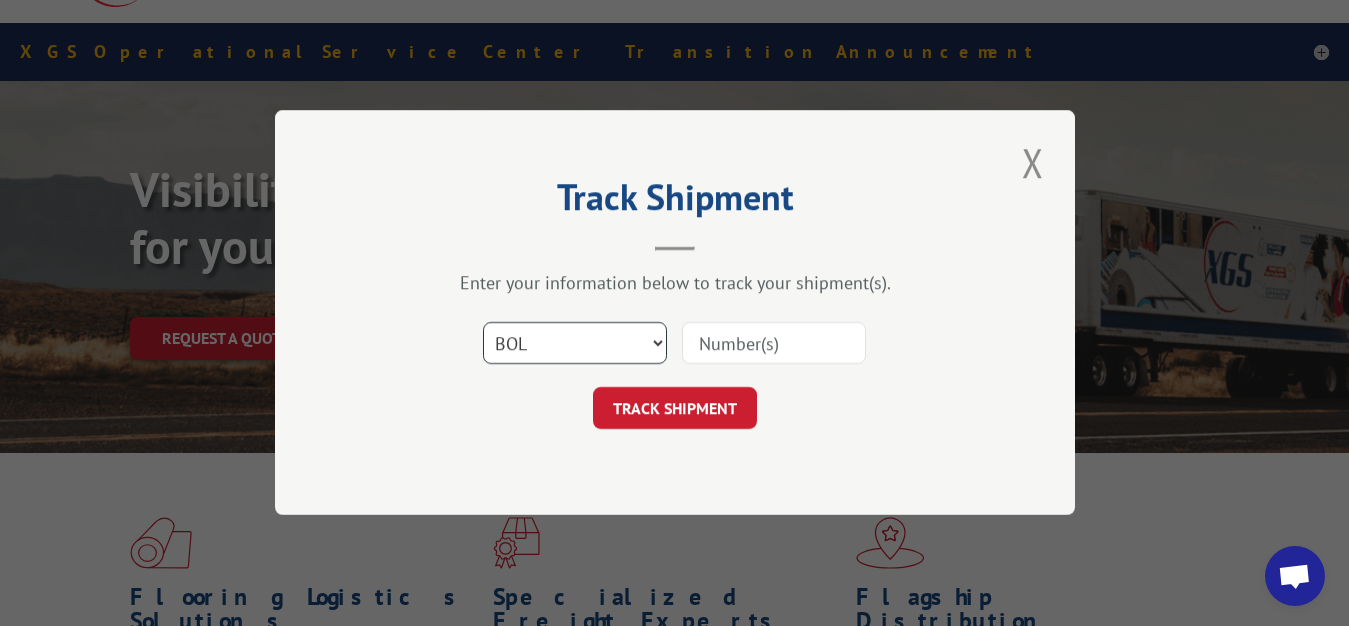 click on "BOL" at bounding box center (0, 0) 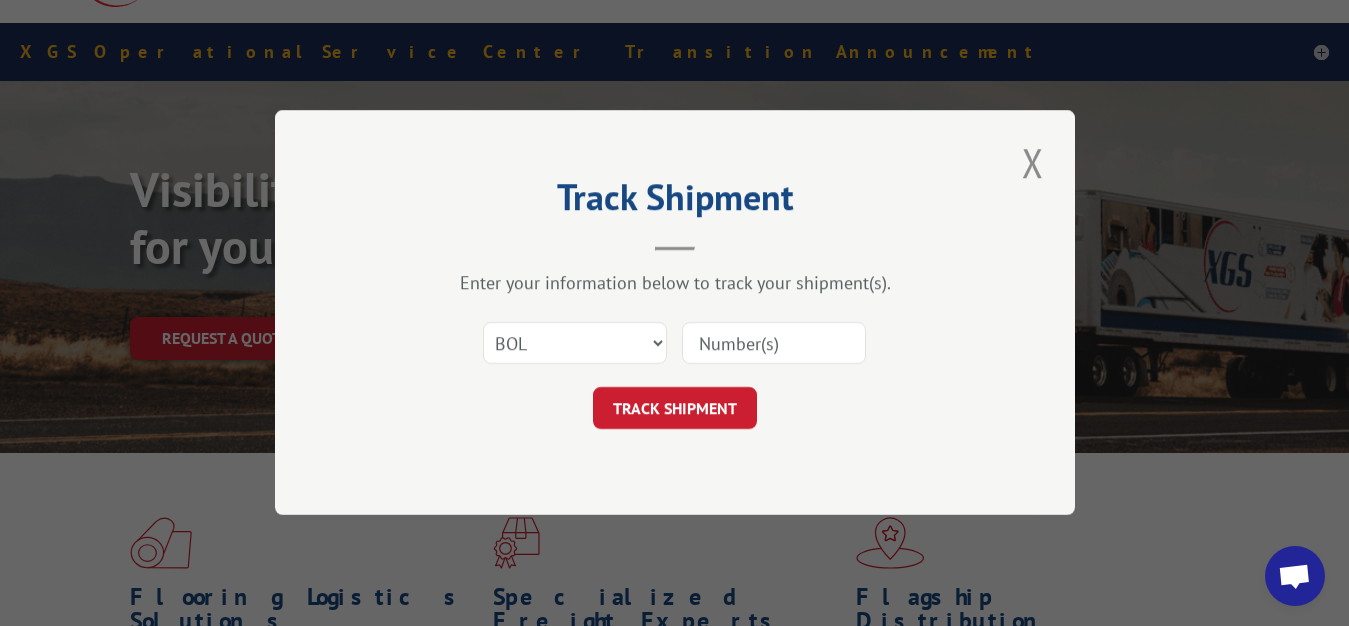 drag, startPoint x: 742, startPoint y: 336, endPoint x: 767, endPoint y: 173, distance: 164.90604 